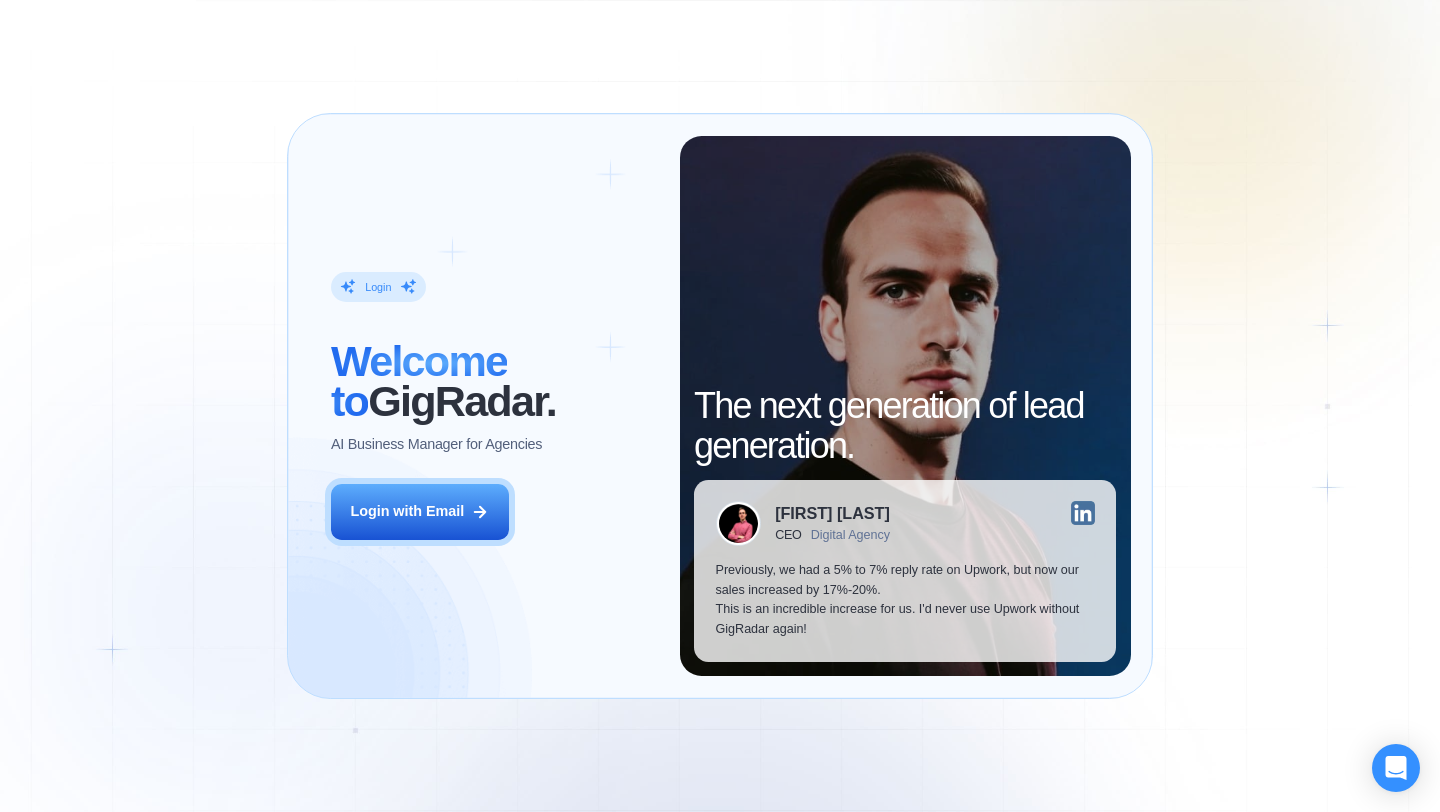 scroll, scrollTop: 0, scrollLeft: 0, axis: both 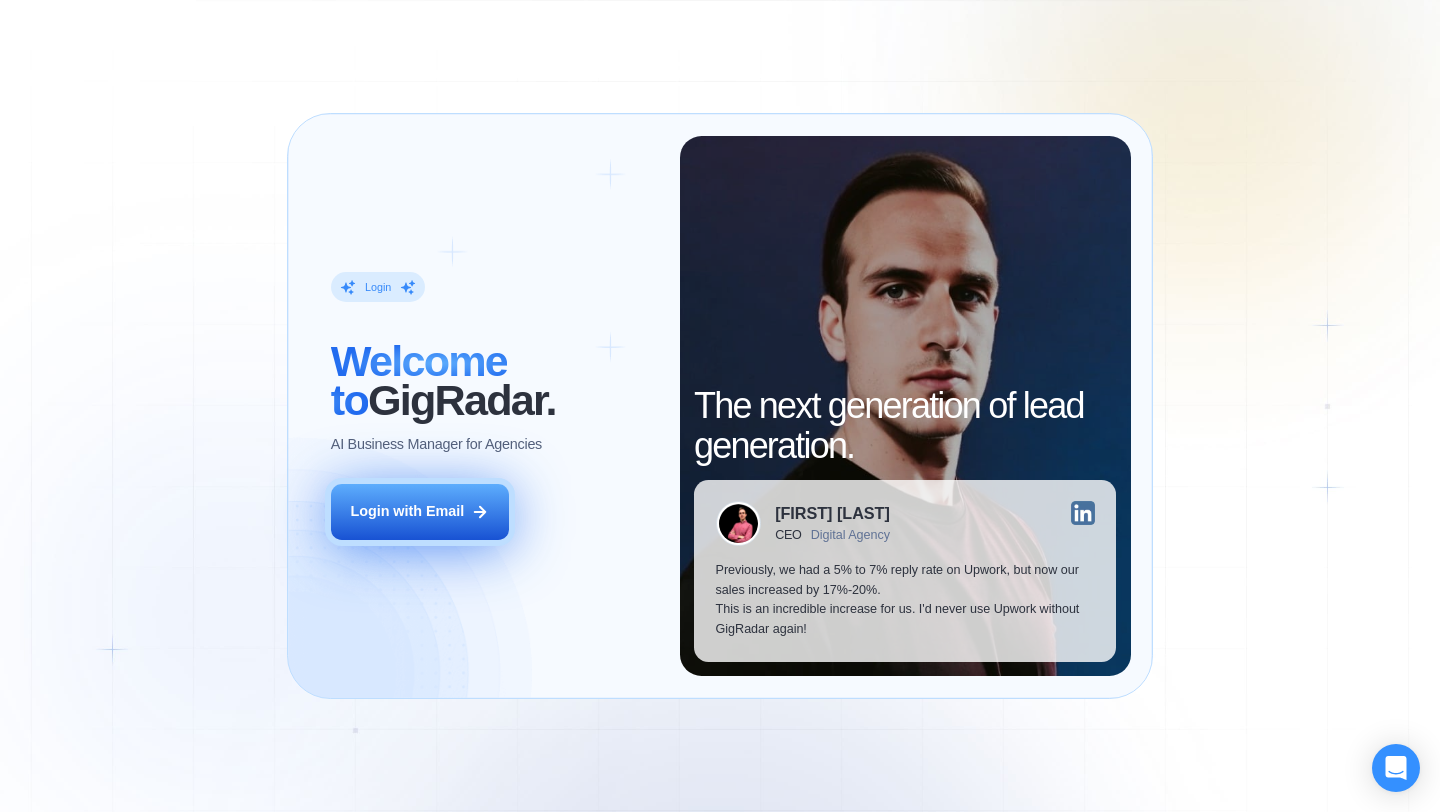 click on "Login with Email" at bounding box center [407, 512] 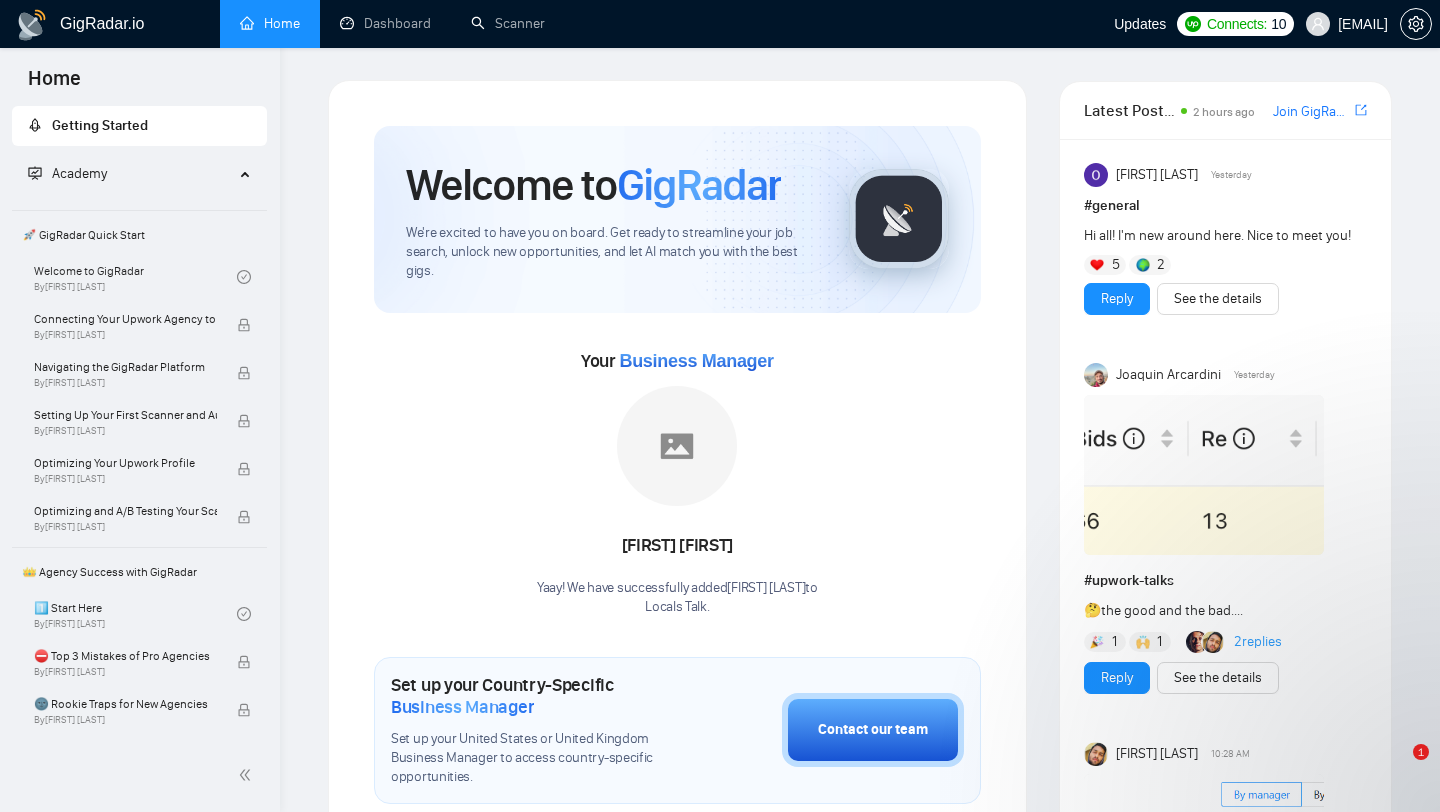 scroll, scrollTop: 0, scrollLeft: 0, axis: both 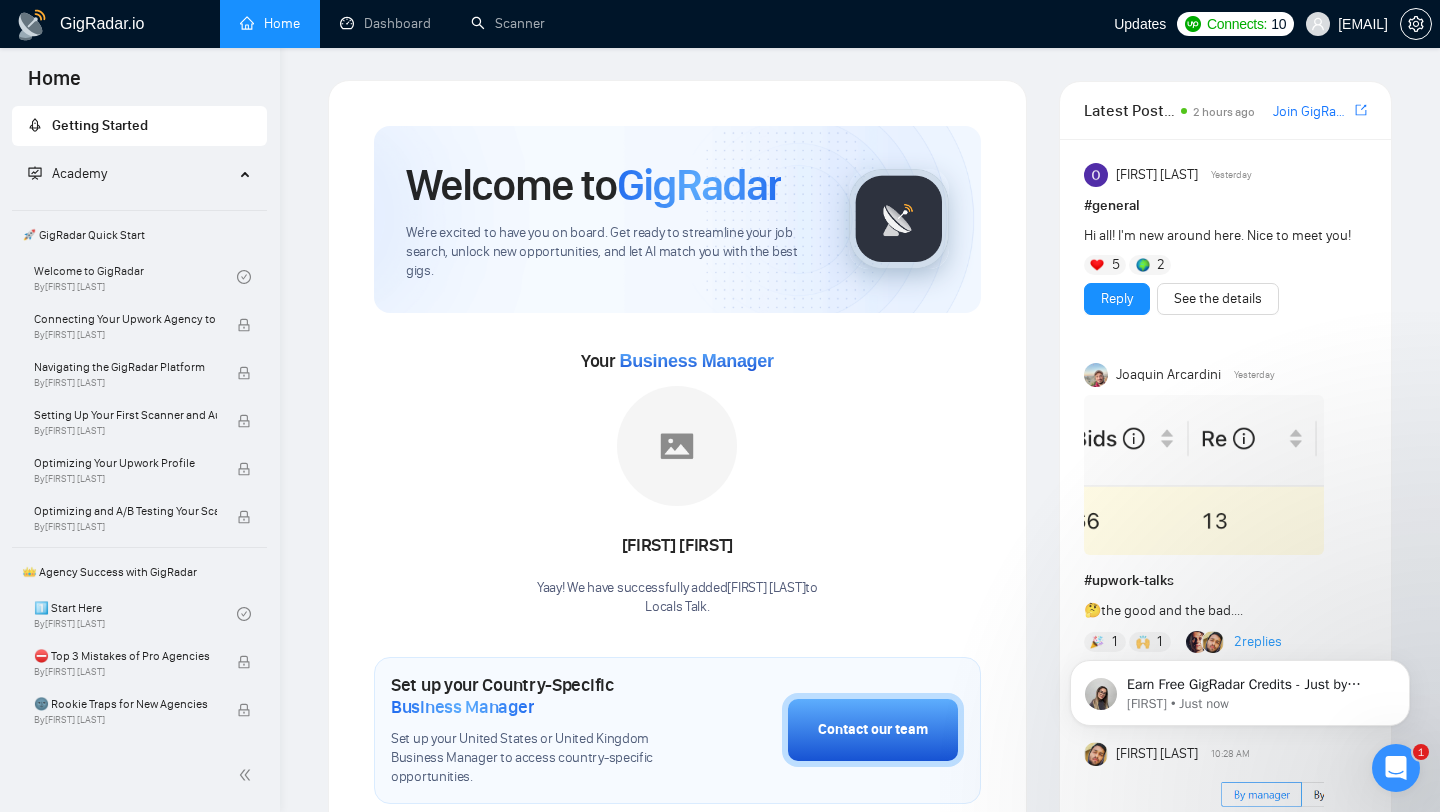 click on "GigRadar.io Home Dashboard Scanner Updates  Connects: 10 [EMAIL] Welcome to  GigRadar We're excited to have you on board. Get ready to streamline your job search, unlock new opportunities, and let AI match you with the best gigs. Your   Business Manager [FIRST]   [FIRST] Yaay! We have successfully added  [FIRST] [LAST]  to   Locals Talk . Set up your Country-Specific  Business Manager Set up your [COUNTRY] or [COUNTRY] Business Manager to access country-specific opportunities. Contact our team GigRadar Automation Set Up a   Scanner Enable the scanner for AI matching and real-time job alerts. Enable   Opportunity Alerts Keep updated on top matches and new jobs. Enable   Automatic Proposal Send Never miss any opportunities. GigRadar Community Join GigRadar   Community Connect with the GigRadar Slack Community for updates, job opportunities, partnerships, and support. Make your   First Post Make your first post on GigRadar community. Level Up Your Skill Explore   Academy   # 5 2" at bounding box center [860, 965] 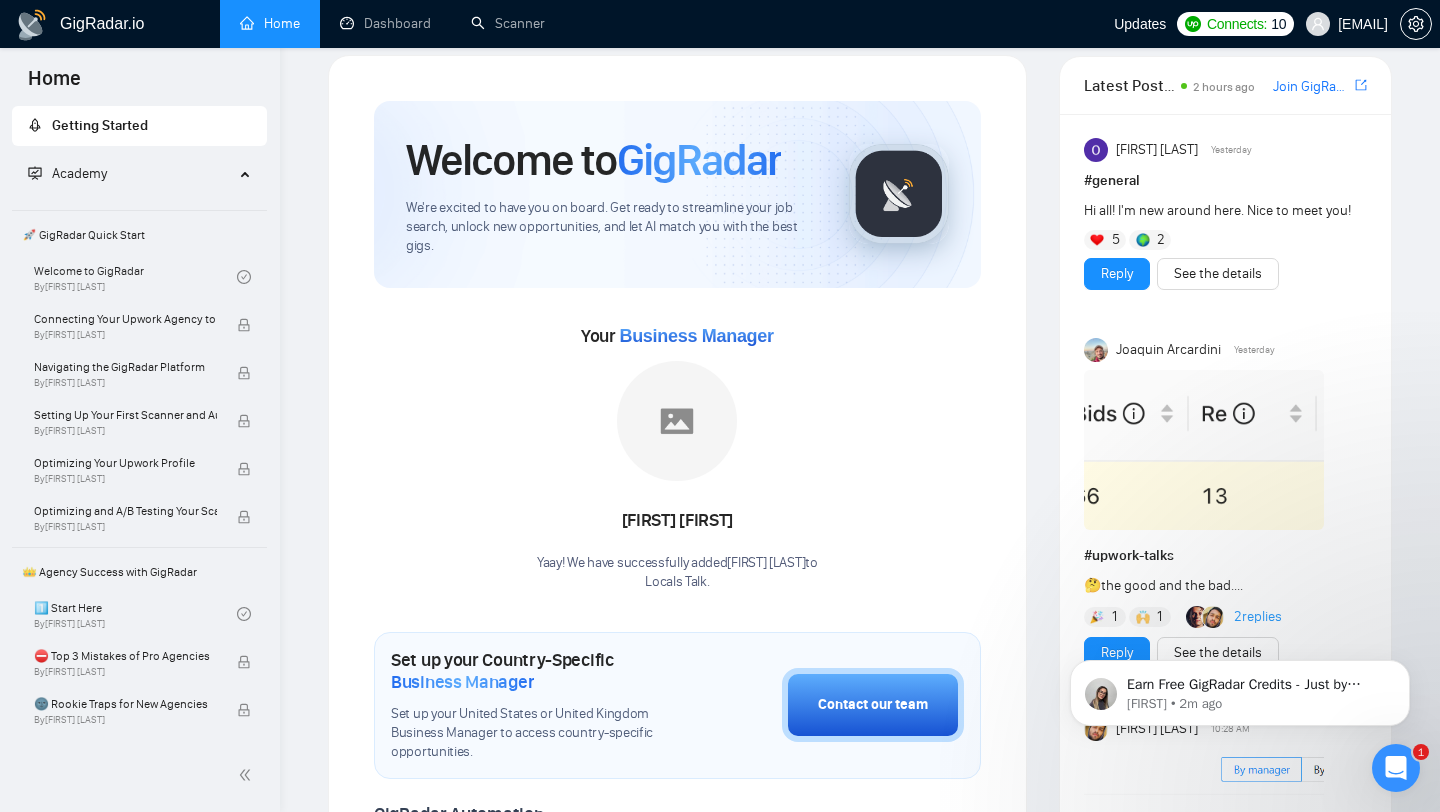 scroll, scrollTop: 32, scrollLeft: 0, axis: vertical 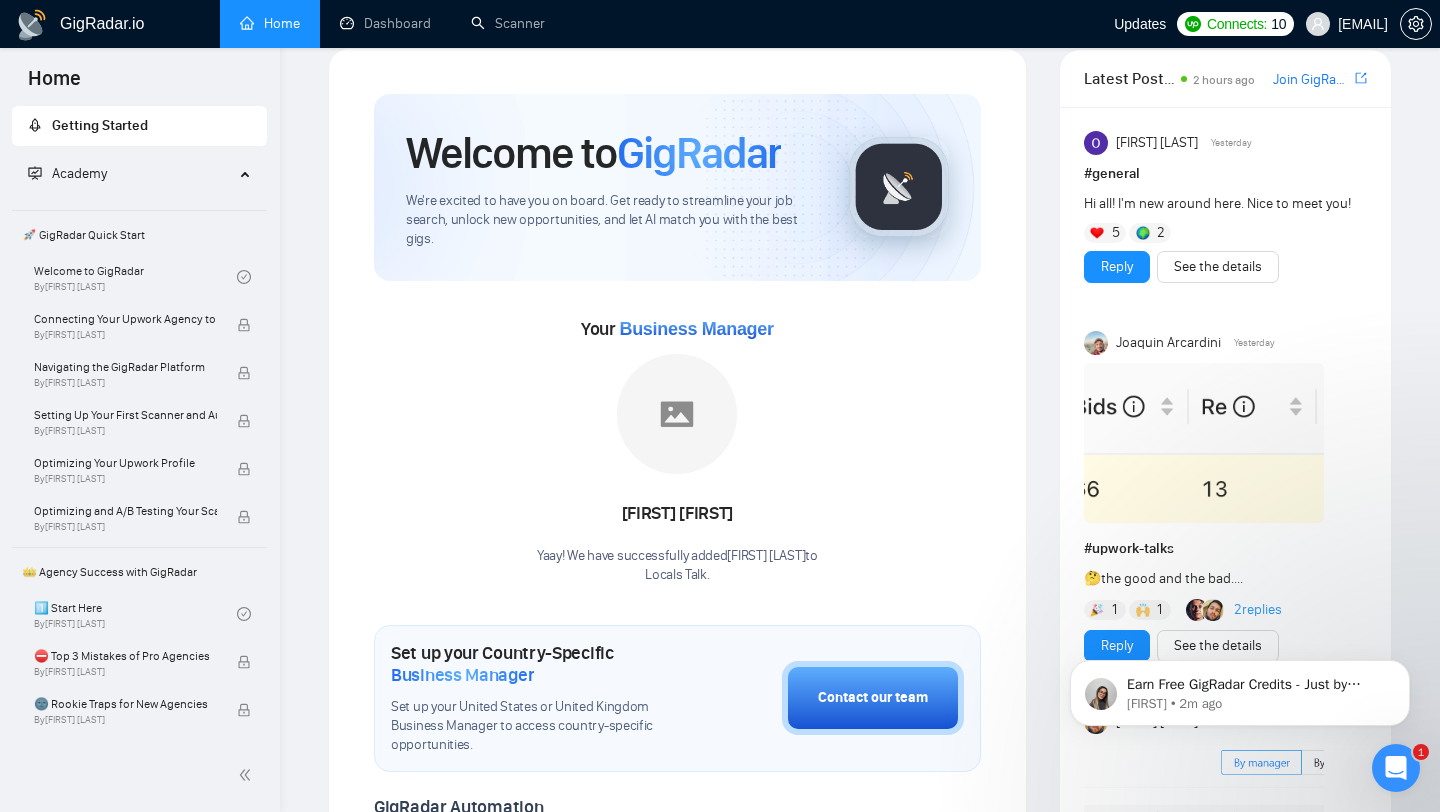 click on "Yaay! We have successfully added  [FIRST] [LAST]  to   Locals Talk ." at bounding box center (677, 566) 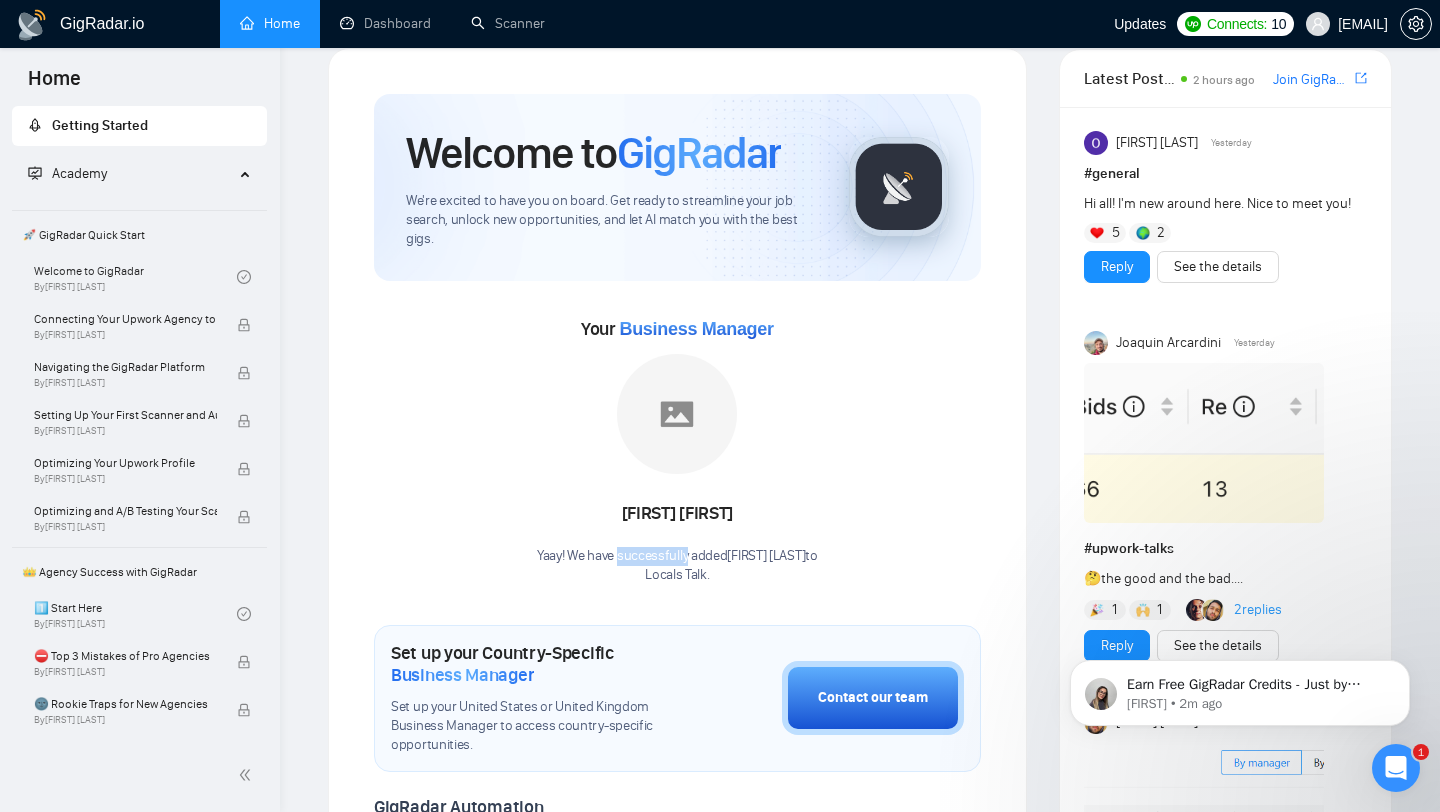 click on "Yaay! We have successfully added  [FIRST] [LAST]  to   Locals Talk ." at bounding box center [677, 566] 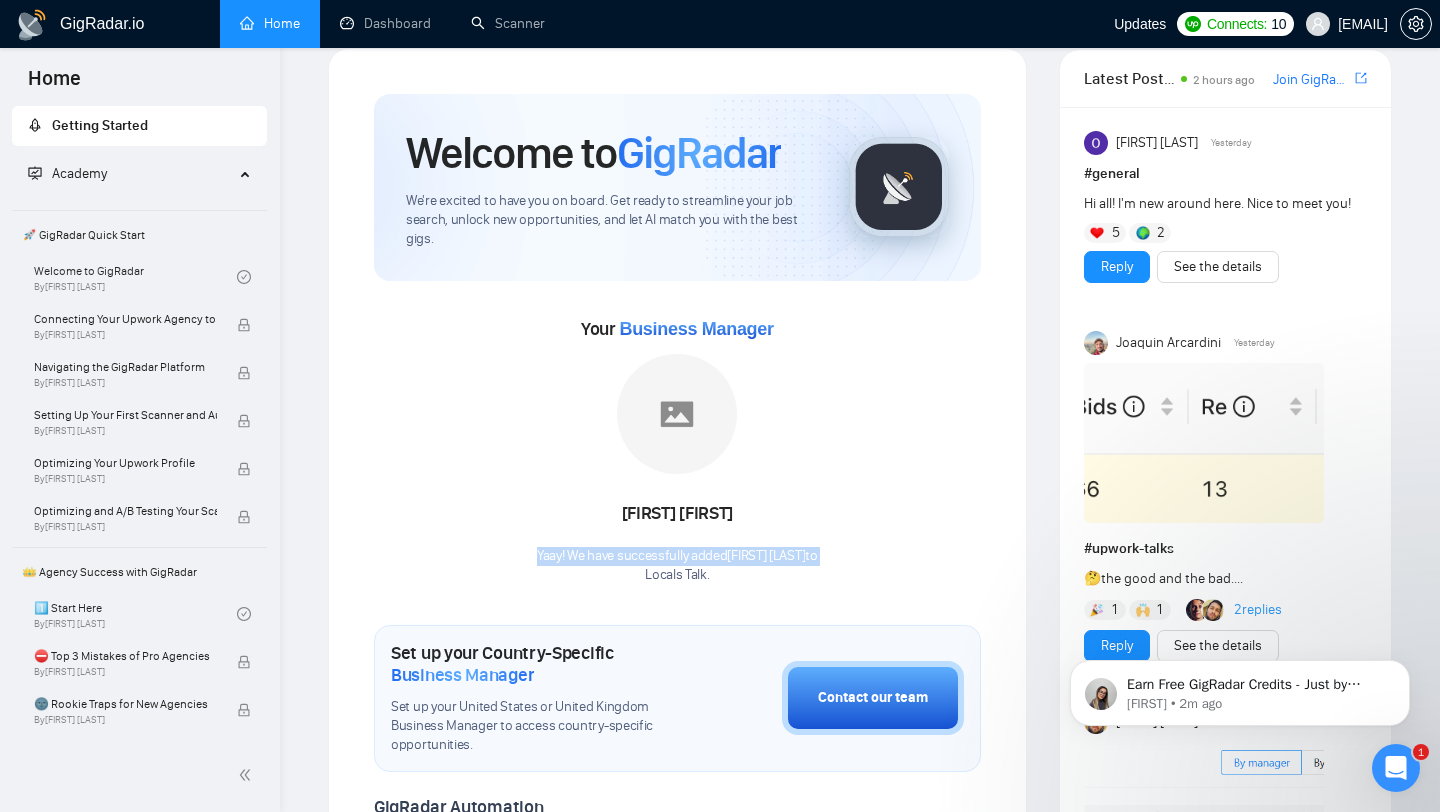 click on "Locals Talk ." at bounding box center [677, 575] 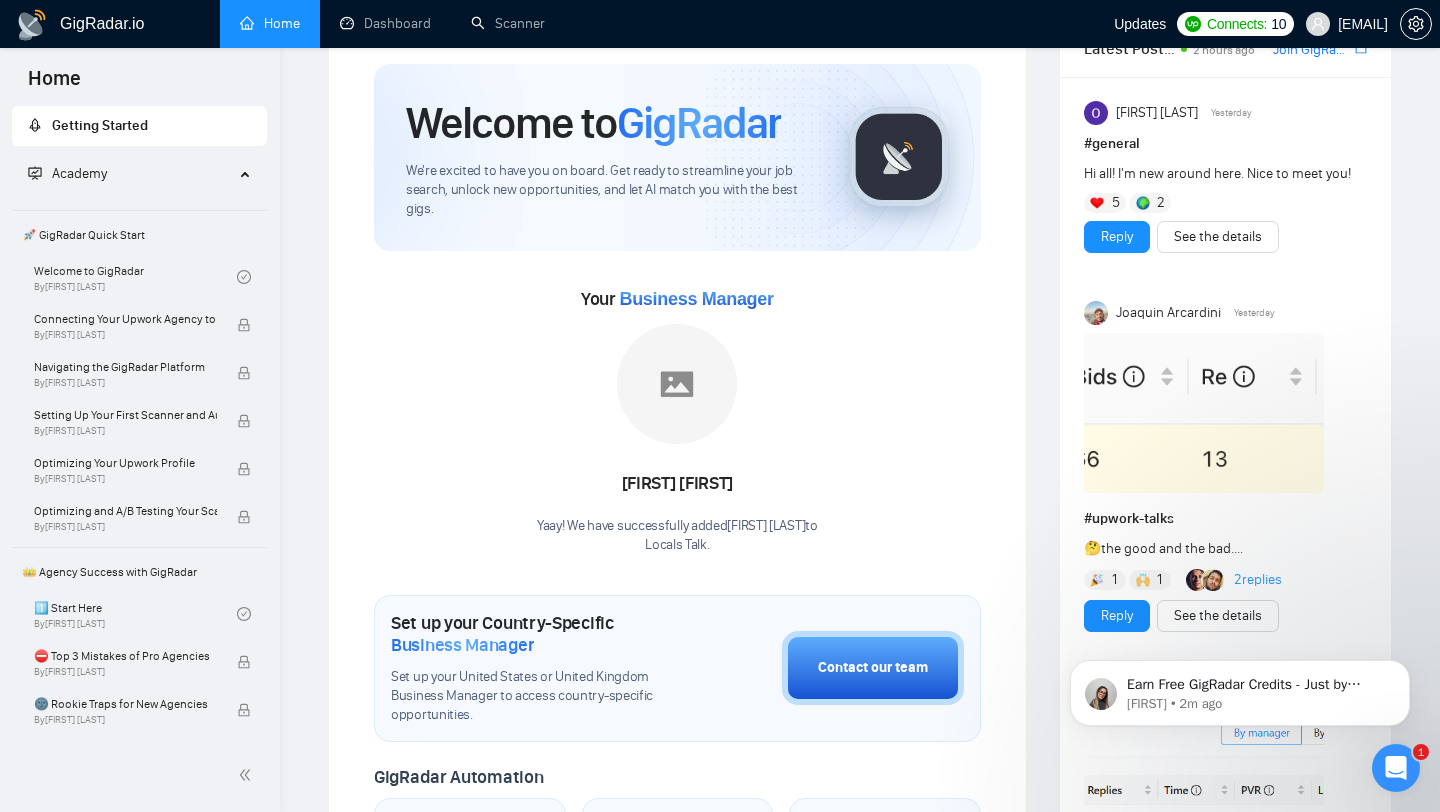 scroll, scrollTop: 66, scrollLeft: 0, axis: vertical 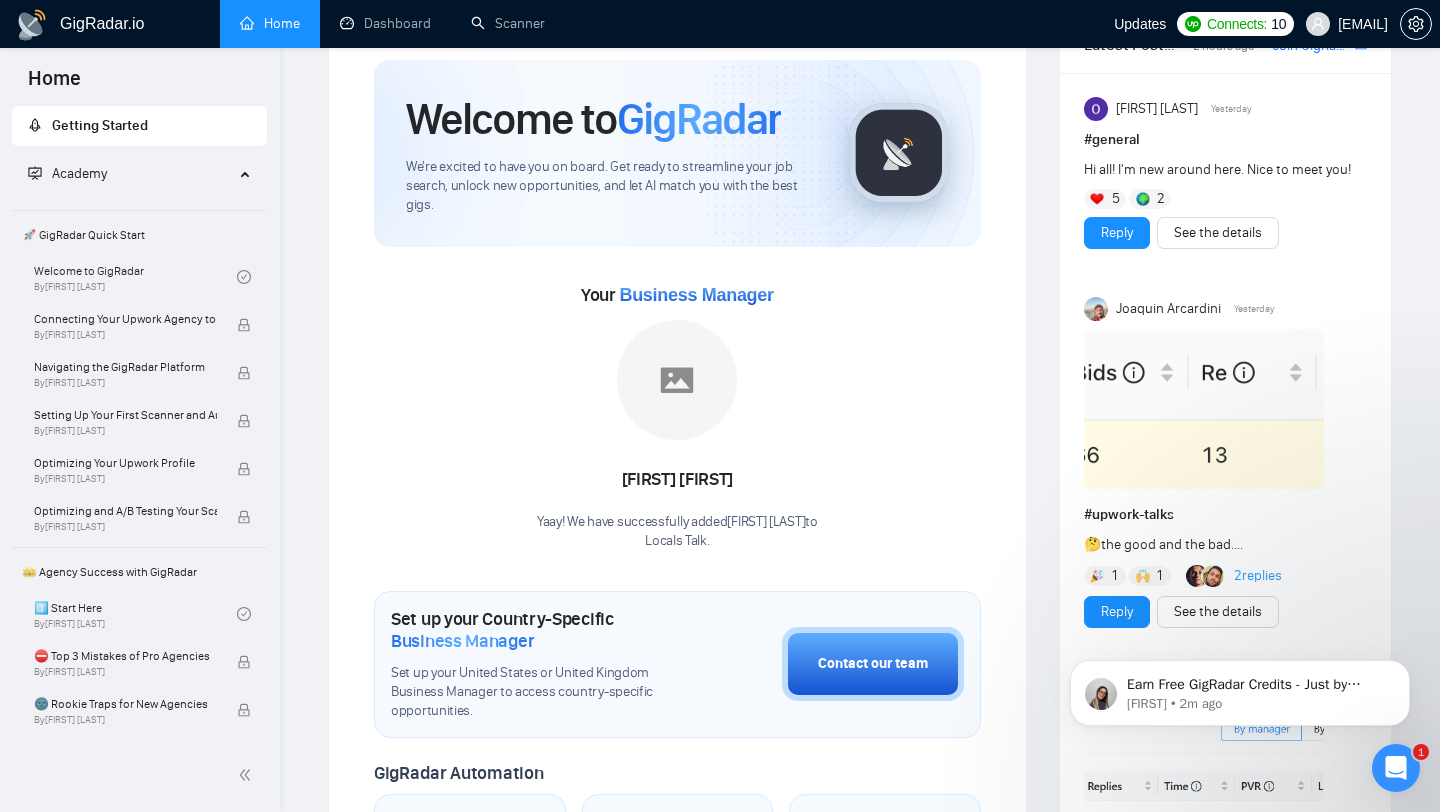 click on "Your   Business Manager [FIRST]   [LAST] Yaay! We have successfully added  [FIRST] [LAST]  to   Locals Talk ." at bounding box center [677, 415] 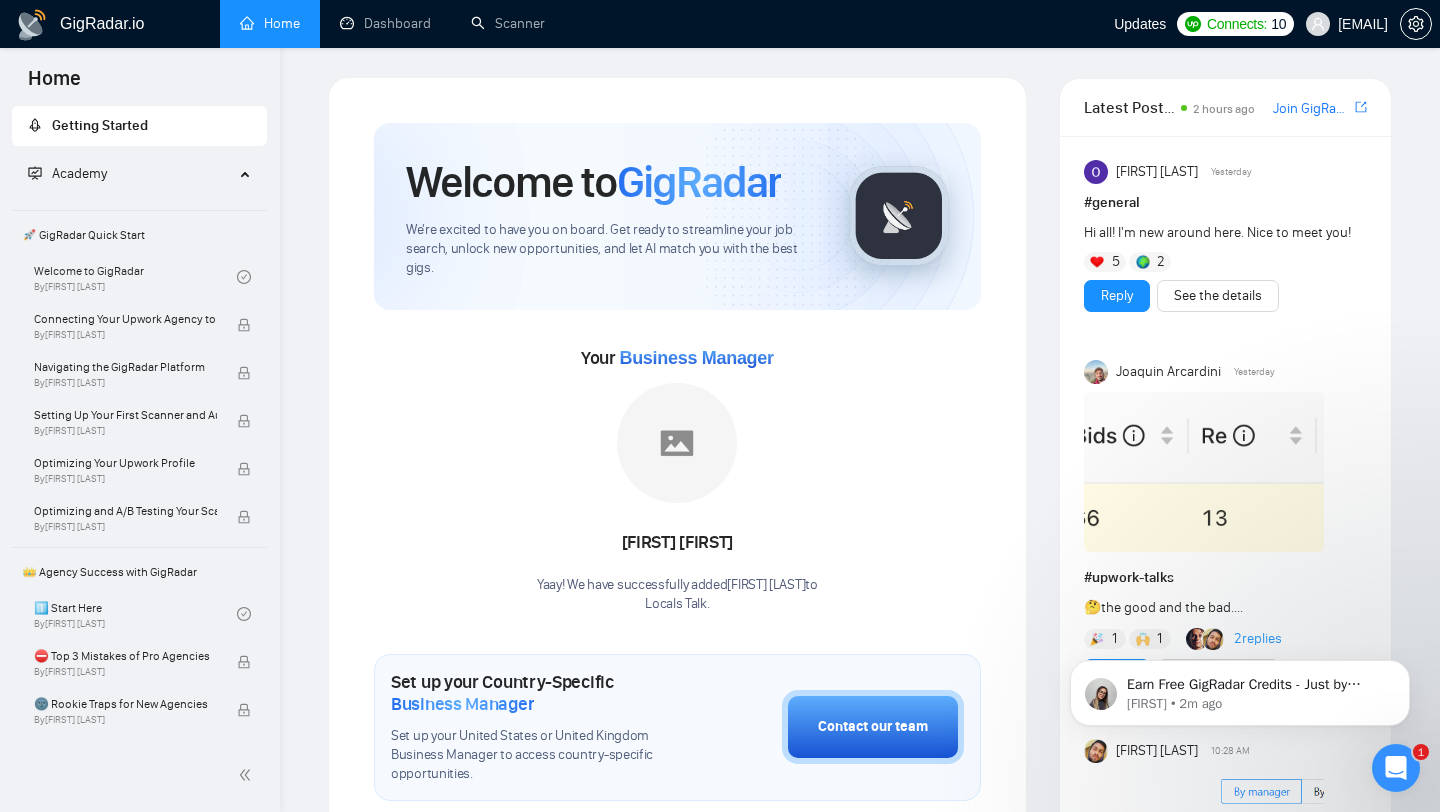 scroll, scrollTop: 0, scrollLeft: 0, axis: both 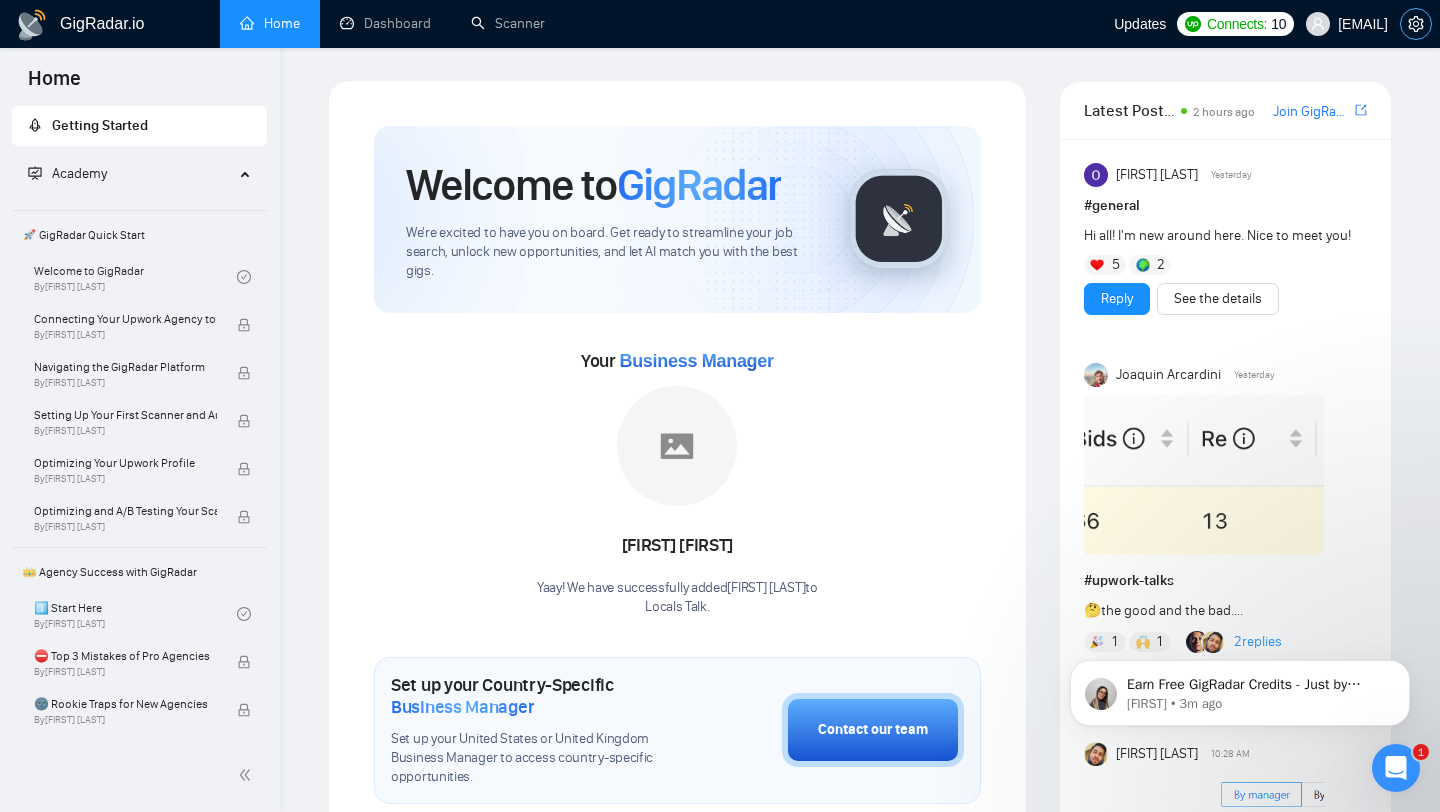 click 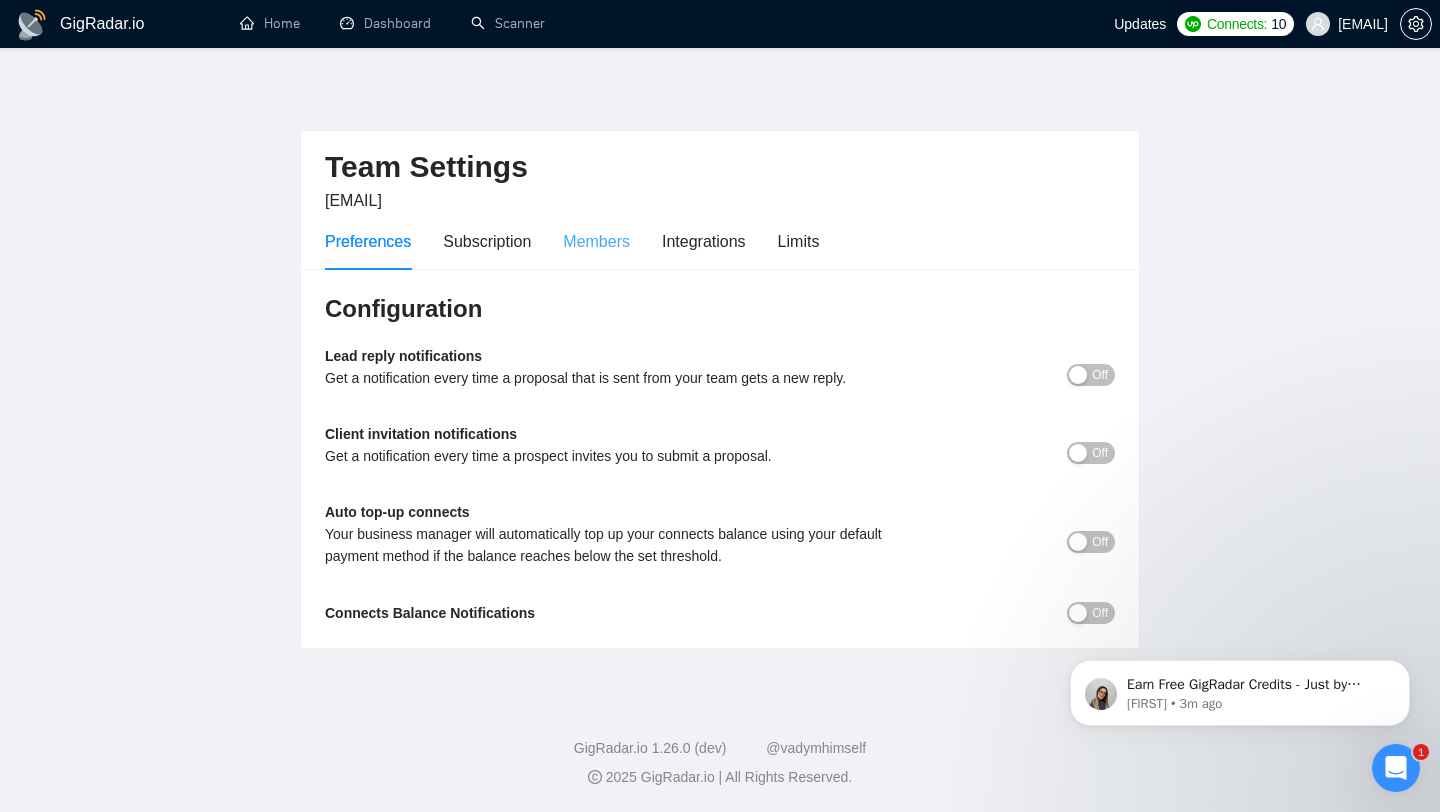 click on "Members" at bounding box center (596, 241) 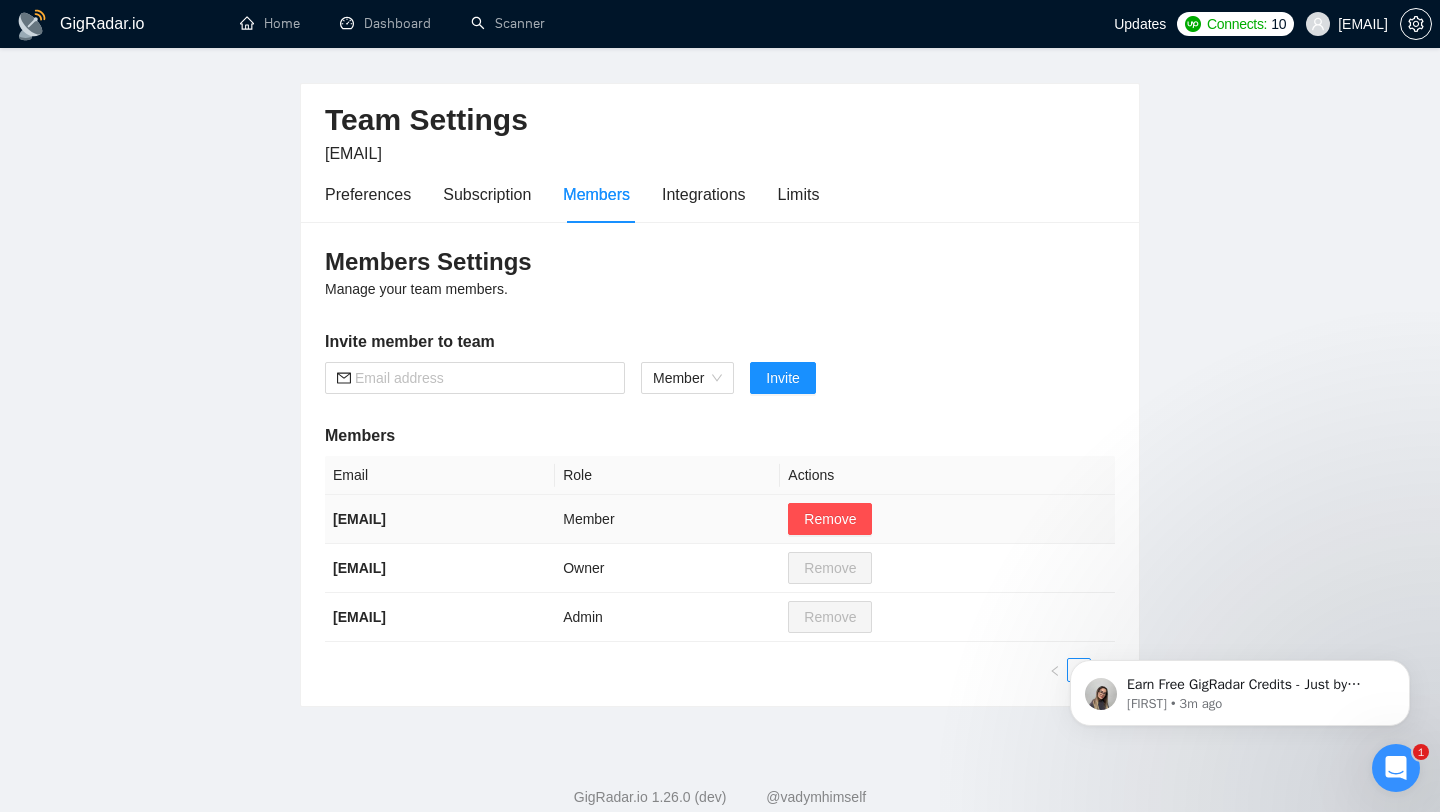 scroll, scrollTop: 0, scrollLeft: 0, axis: both 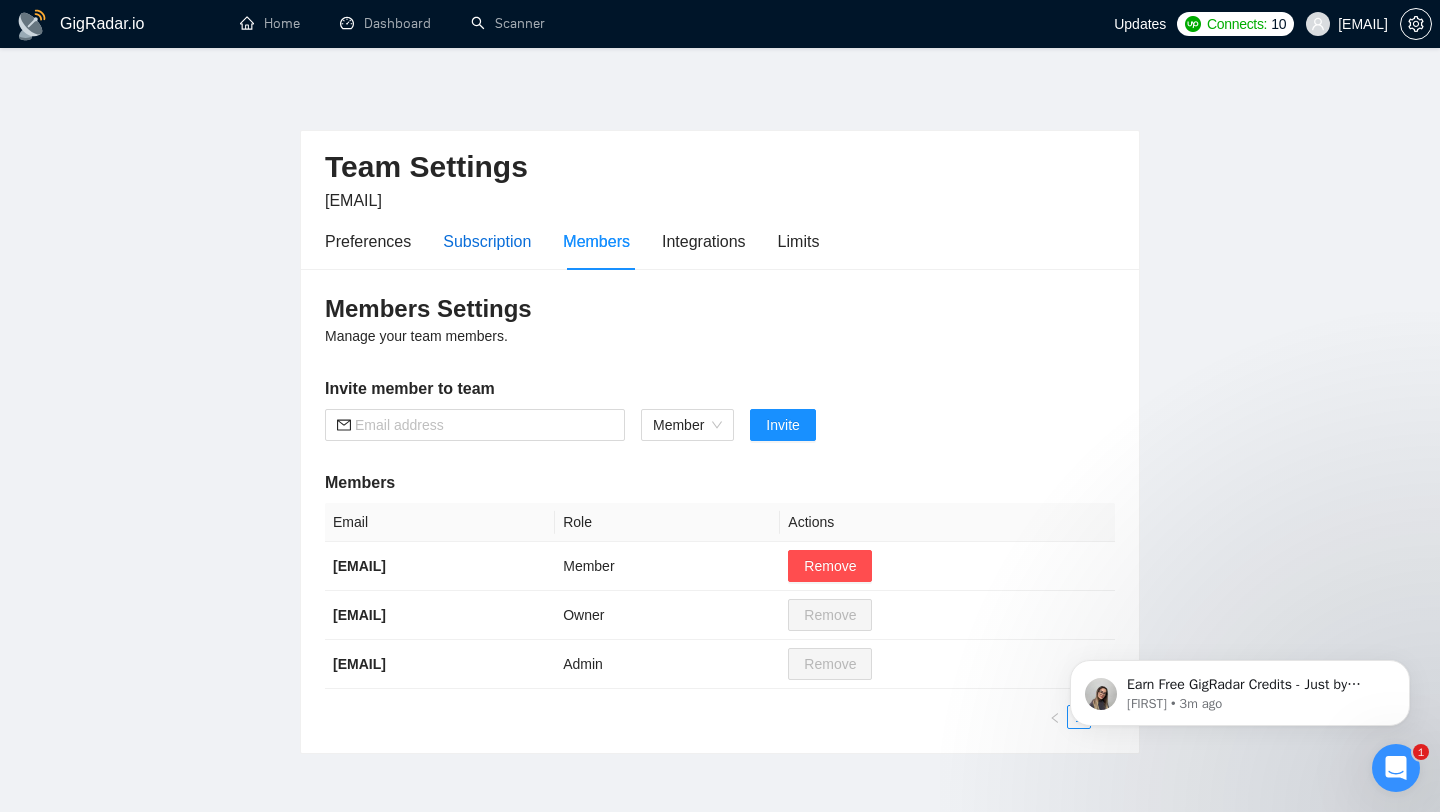 click on "Subscription" at bounding box center (487, 241) 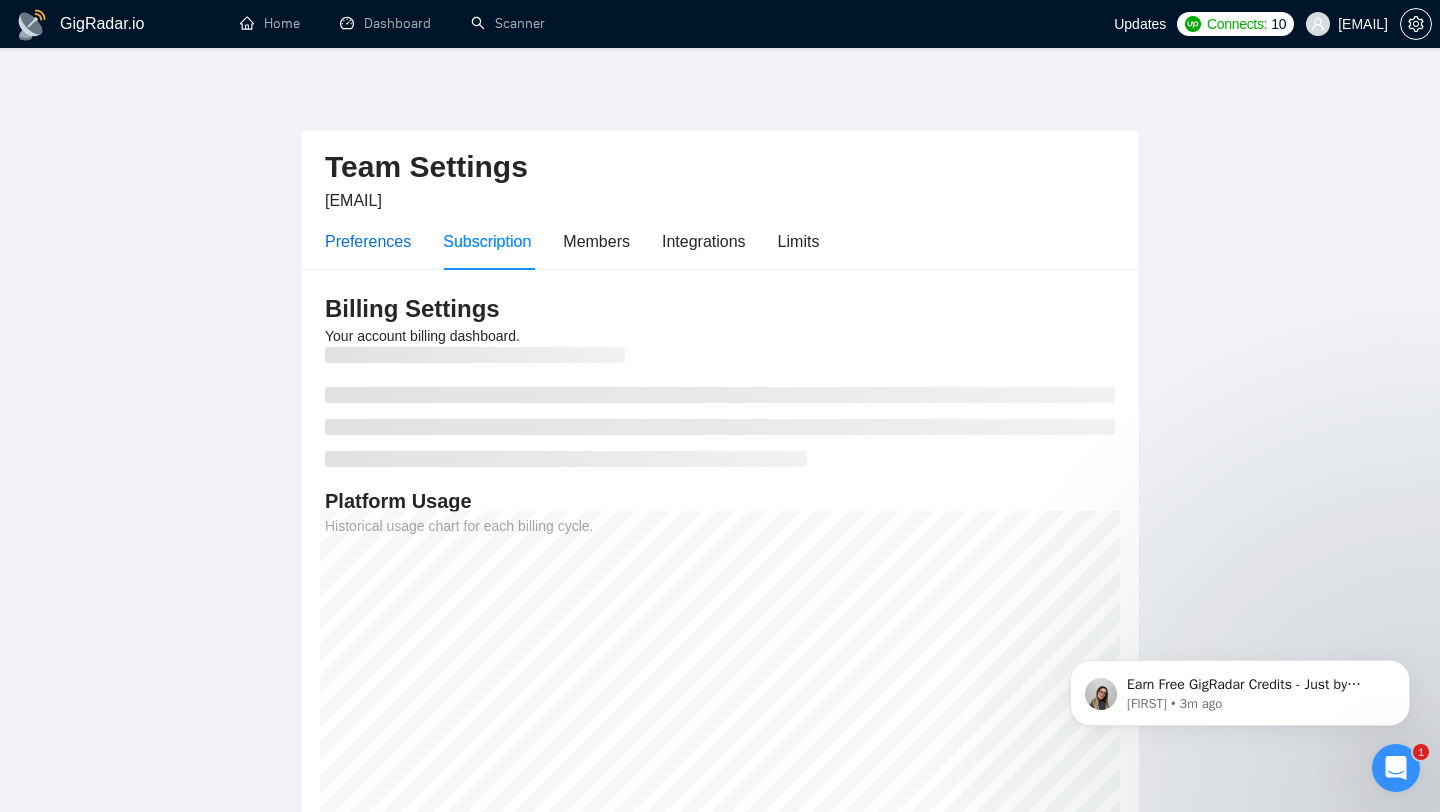 click on "Preferences" at bounding box center (368, 241) 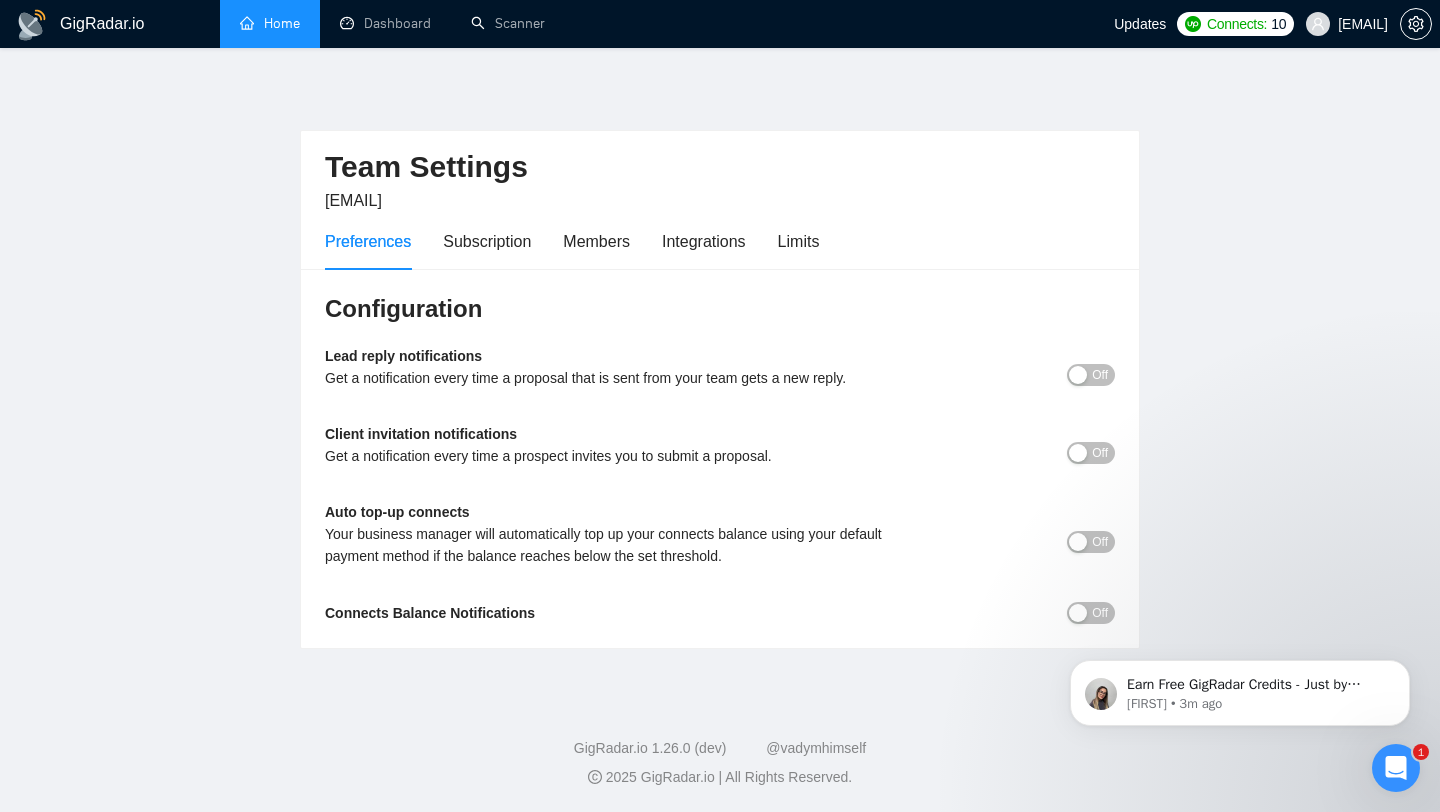 click on "Home" at bounding box center [270, 23] 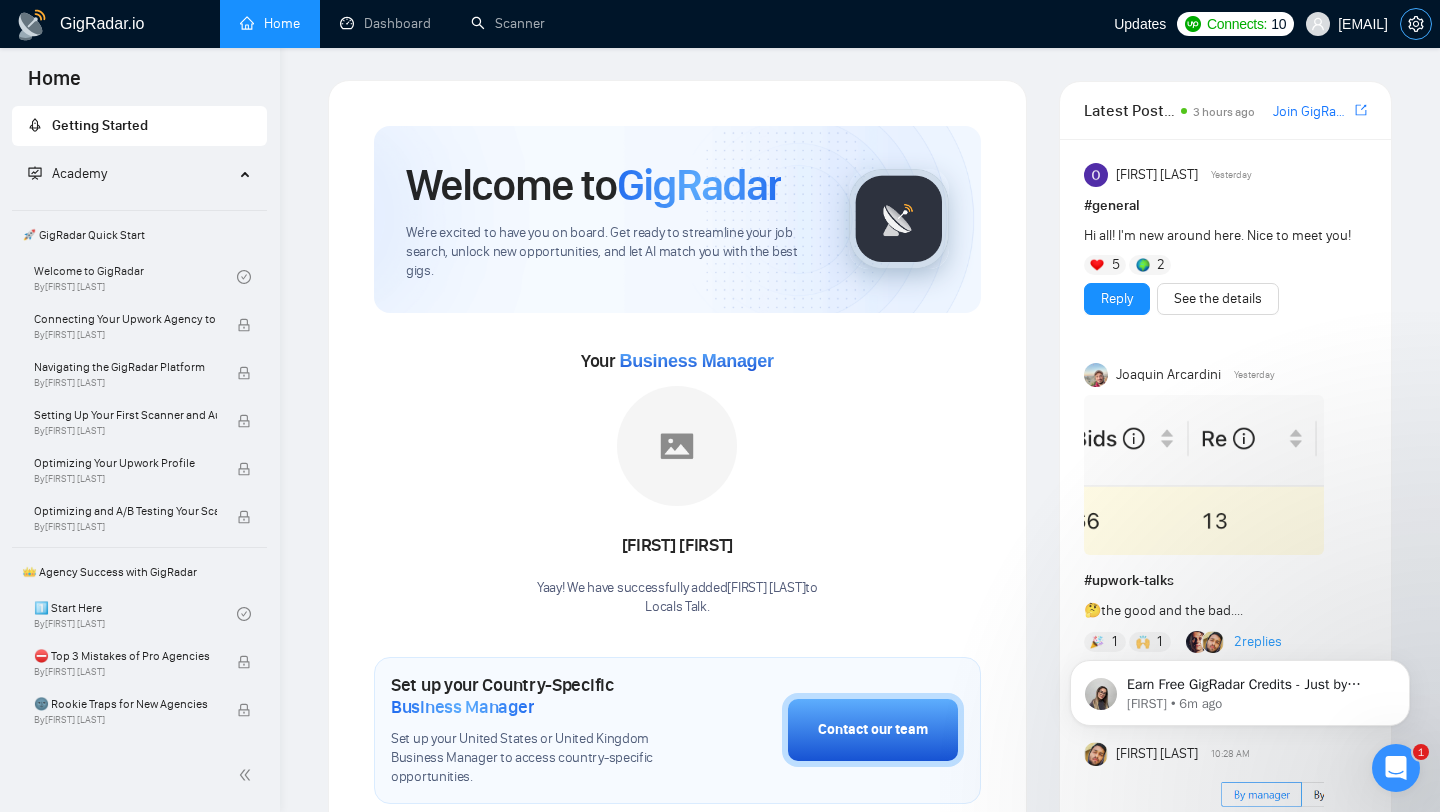 click 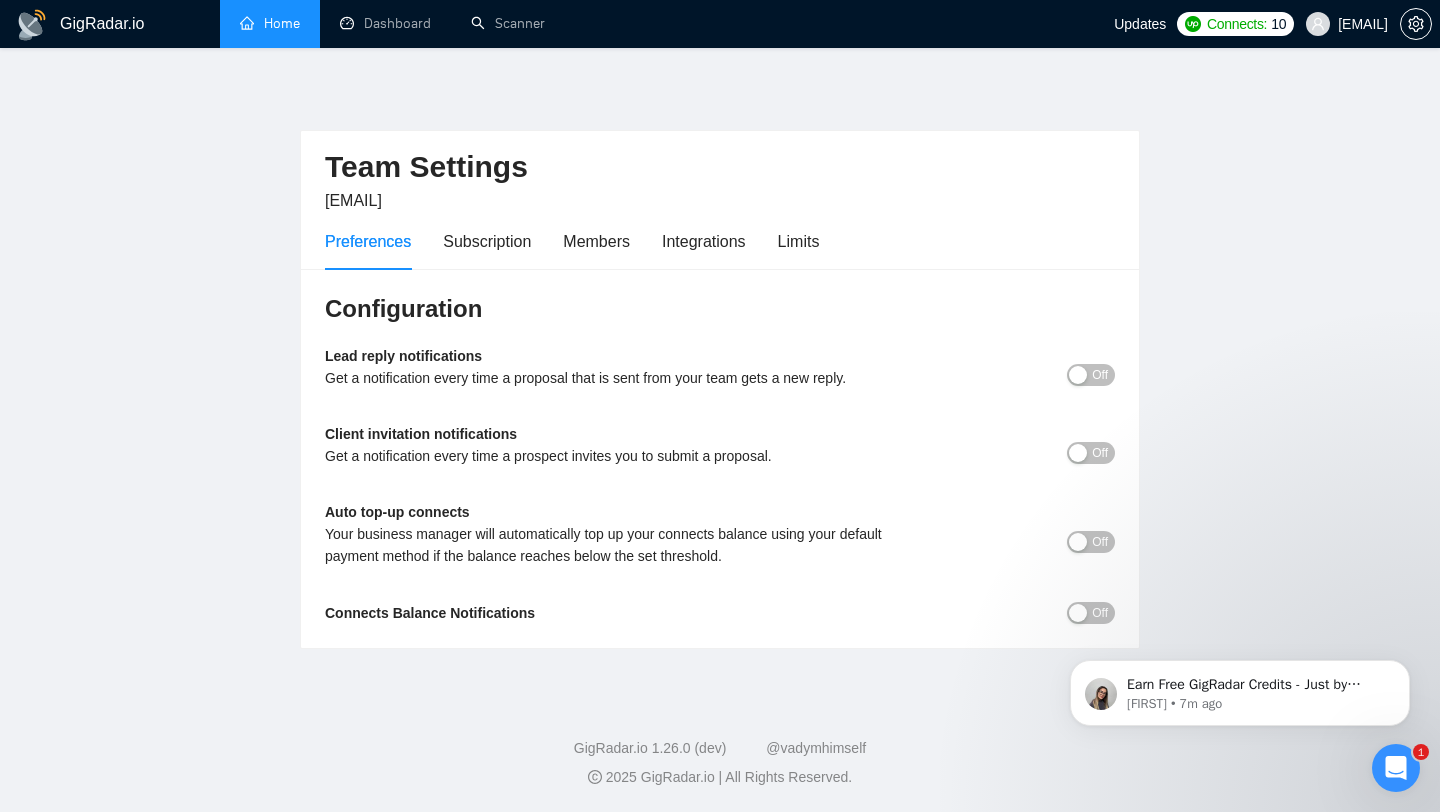 click on "Home" at bounding box center [270, 23] 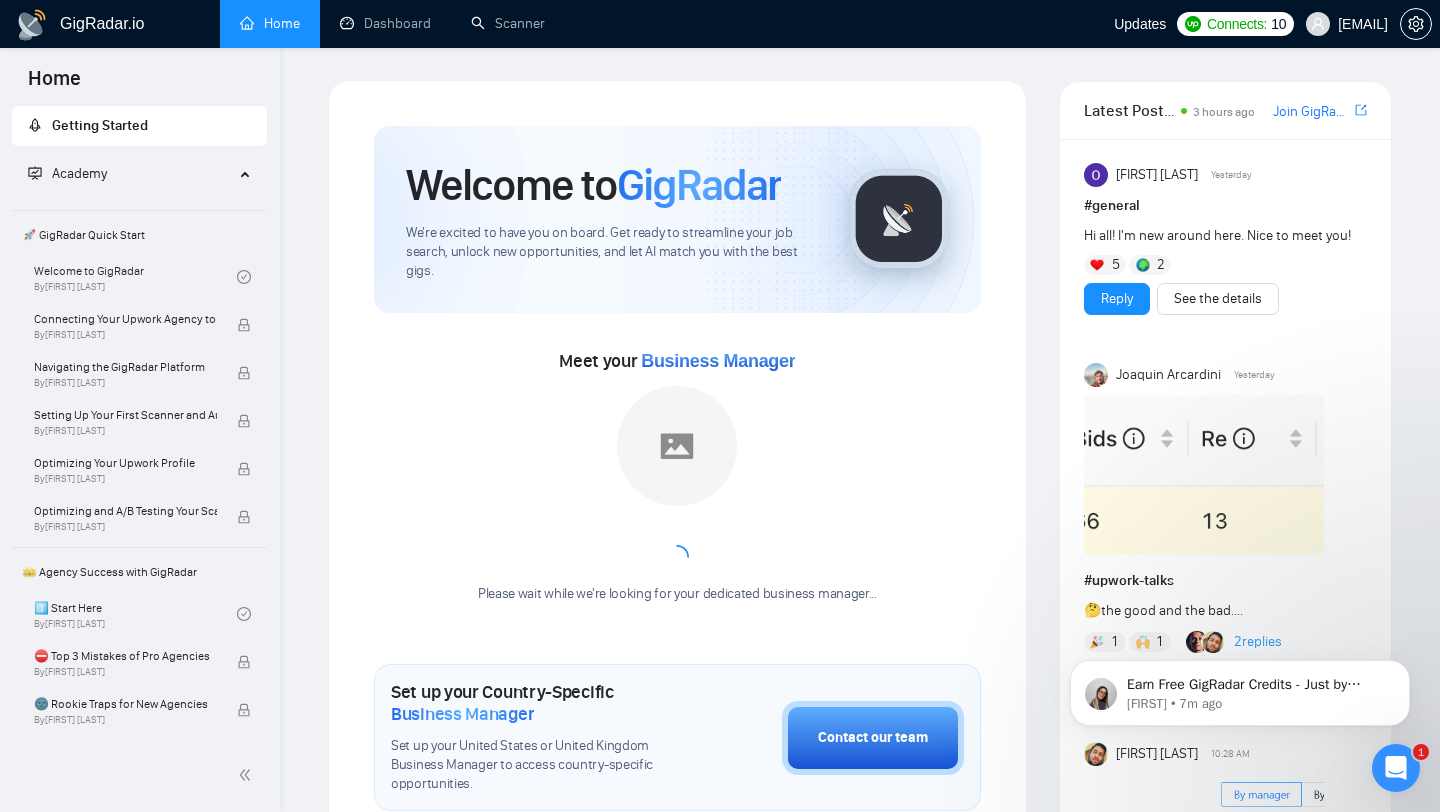 click on "Welcome to  GigRadar We're excited to have you on board. Get ready to streamline your job search, unlock new opportunities, and let AI match you with the best gigs. Meet your   Business Manager   Please wait while we're looking for your dedicated business manager... Set up your Country-Specific  Business Manager Set up your United States or United Kingdom Business Manager to access country-specific opportunities. Contact our team GigRadar Automation Set Up a   Scanner Enable the scanner for AI matching and real-time job alerts. Enable   Opportunity Alerts Keep updated on top matches and new jobs. Enable   Automatic Proposal Send Never miss any opportunities. GigRadar Community Join GigRadar   Community Connect with the GigRadar Slack Community for updates, job opportunities, partnerships, and support. Make your   First Post Make your first post on GigRadar community. Level Up Your Skill Explore   Academy Open the Academy and open the first lesson. Finish Your First   Academy Lesson" at bounding box center [677, 971] 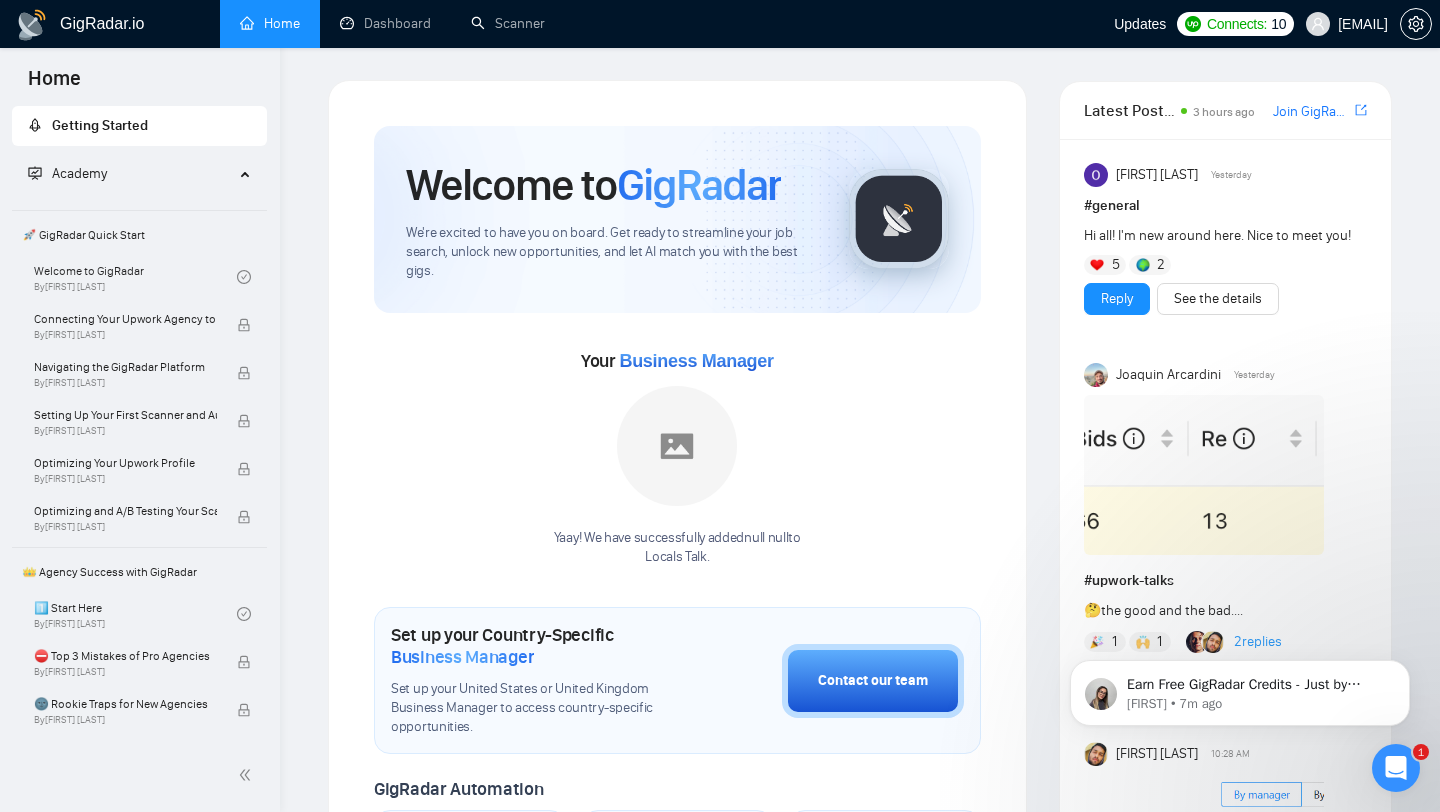 click on "GigRadar.io Home Dashboard Scanner Updates  Connects: 10 [EMAIL] Welcome to  GigRadar We're excited to have you on board. Get ready to streamline your job search, unlock new opportunities, and let AI match you with the best gigs. Your   Business Manager [FIRST]   [FIRST] Yaay! We have successfully added  null null  to   Locals Talk . Set up your Country-Specific  Business Manager Set up your [COUNTRY] or [COUNTRY] Business Manager to access country-specific opportunities. Contact our team GigRadar Automation Set Up a   Scanner Enable the scanner for AI matching and real-time job alerts. Enable   Opportunity Alerts Keep updated on top matches and new jobs. Enable   Automatic Proposal Send Never miss any opportunities. GigRadar Community Join GigRadar   Community Connect with the GigRadar Slack Community for updates, job opportunities, partnerships, and support. Make your   First Post Make your first post on GigRadar community. Level Up Your Skill Explore   Academy   # 5 2" at bounding box center (860, 1008) 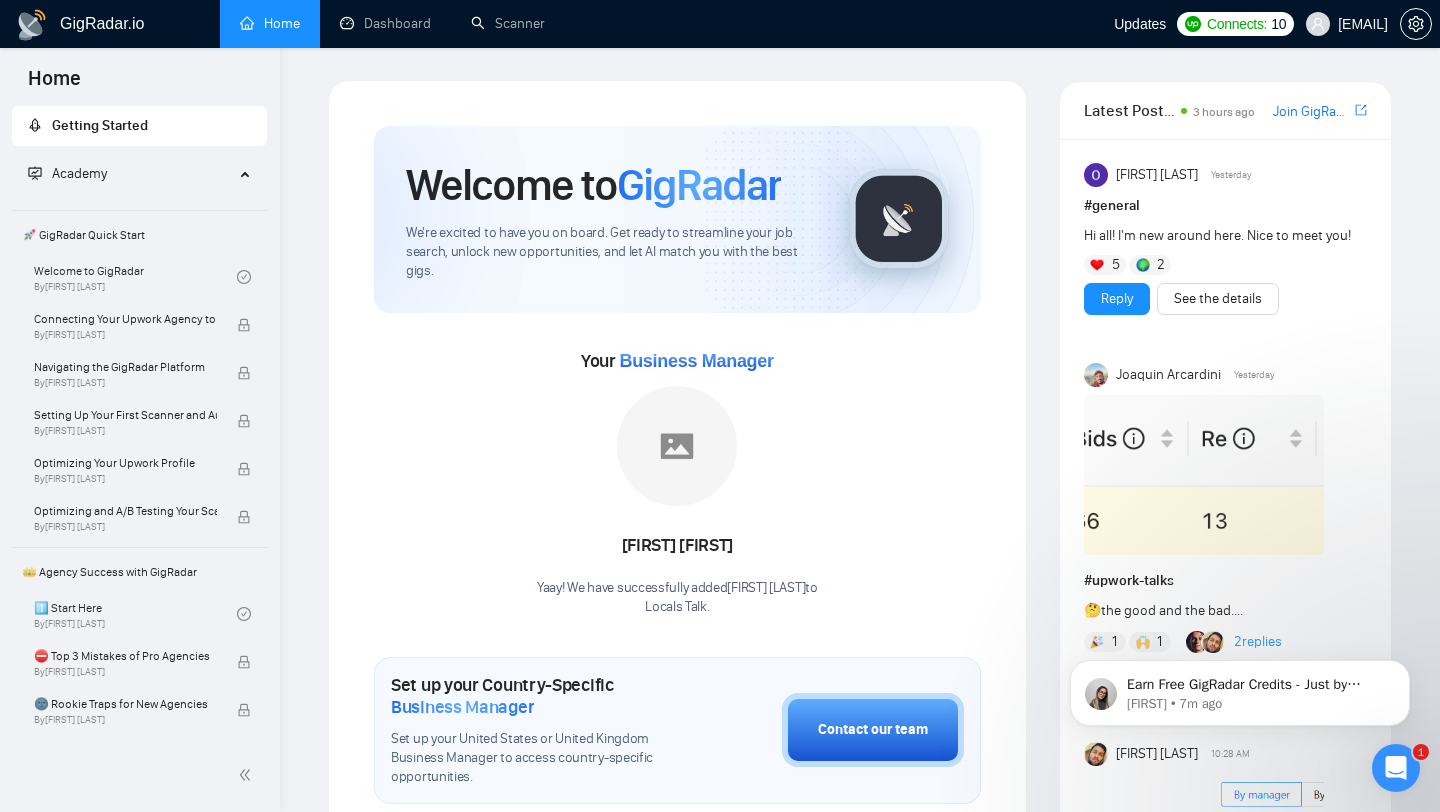 click on "GigRadar.io Home Dashboard Scanner Updates  Connects: 10 [EMAIL] Welcome to  GigRadar We're excited to have you on board. Get ready to streamline your job search, unlock new opportunities, and let AI match you with the best gigs. Your   Business Manager [FIRST]   [FIRST] Yaay! We have successfully added  [FIRST] [LAST]  to   Locals Talk . Set up your Country-Specific  Business Manager Set up your [COUNTRY] or [COUNTRY] Business Manager to access country-specific opportunities. Contact our team GigRadar Automation Set Up a   Scanner Enable the scanner for AI matching and real-time job alerts. Enable   Opportunity Alerts Keep updated on top matches and new jobs. Enable   Automatic Proposal Send Never miss any opportunities. GigRadar Community Join GigRadar   Community Connect with the GigRadar Slack Community for updates, job opportunities, partnerships, and support. Make your   First Post Make your first post on GigRadar community. Level Up Your Skill Explore   Academy   # 5 2" at bounding box center [860, 1008] 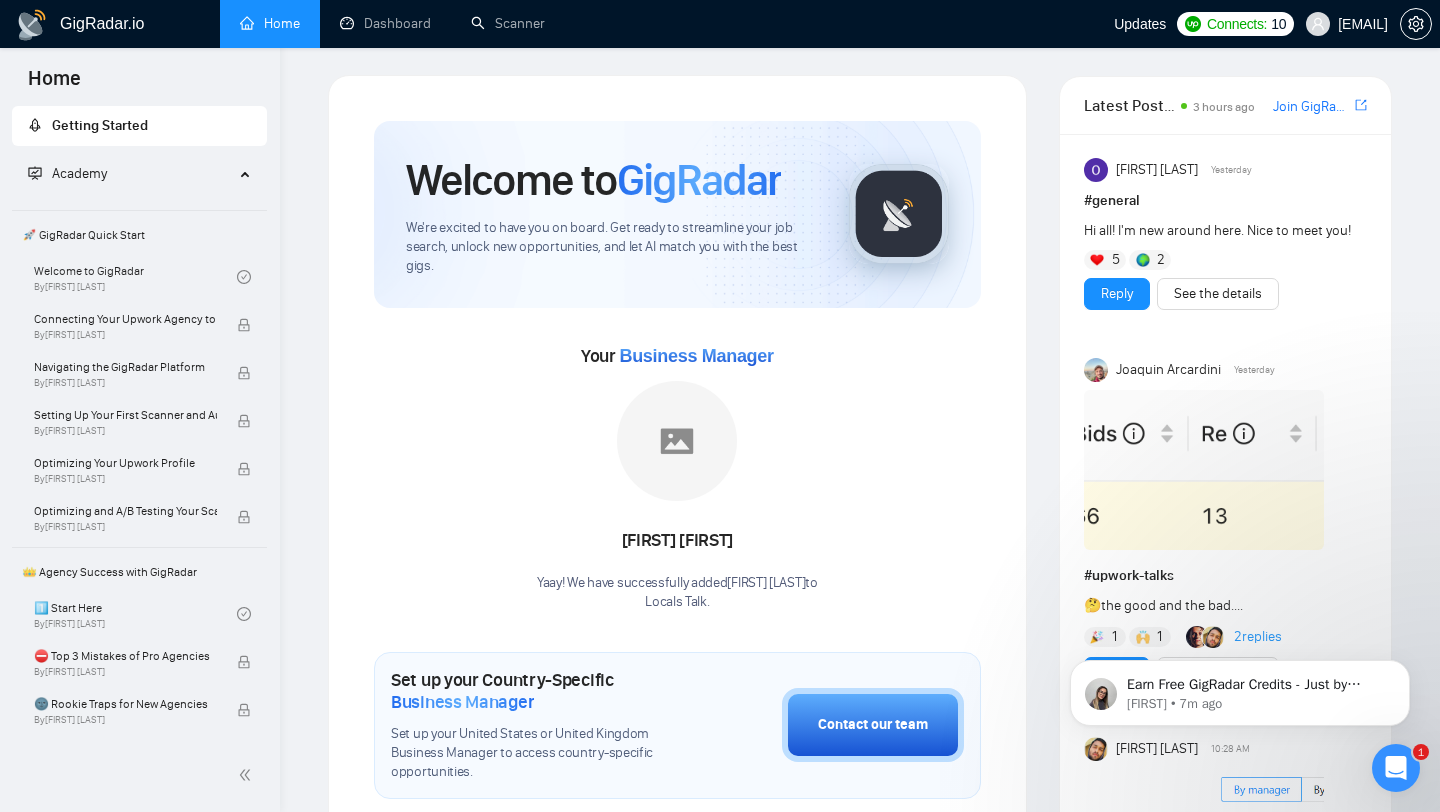 click on "Welcome to  GigRadar We're excited to have you on board. Get ready to streamline your job search, unlock new opportunities, and let AI match you with the best gigs. Your   Business Manager [FIRST]   [FIRST] Yaay! We have successfully added  [FIRST] [LAST]  to   Locals Talk . Set up your Country-Specific  Business Manager Set up your [COUNTRY] or [COUNTRY] Business Manager to access country-specific opportunities. Contact our team GigRadar Automation Set Up a   Scanner Enable the scanner for AI matching and real-time job alerts. Enable   Opportunity Alerts Keep updated on top matches and new jobs. Enable   Automatic Proposal Send Never miss any opportunities. GigRadar Community Join GigRadar   Community Connect with the GigRadar Slack Community for updates, job opportunities, partnerships, and support. Make your   First Post Make your first post on GigRadar community. Level Up Your Skill Explore   Academy   # 5 2" at bounding box center (677, 923) 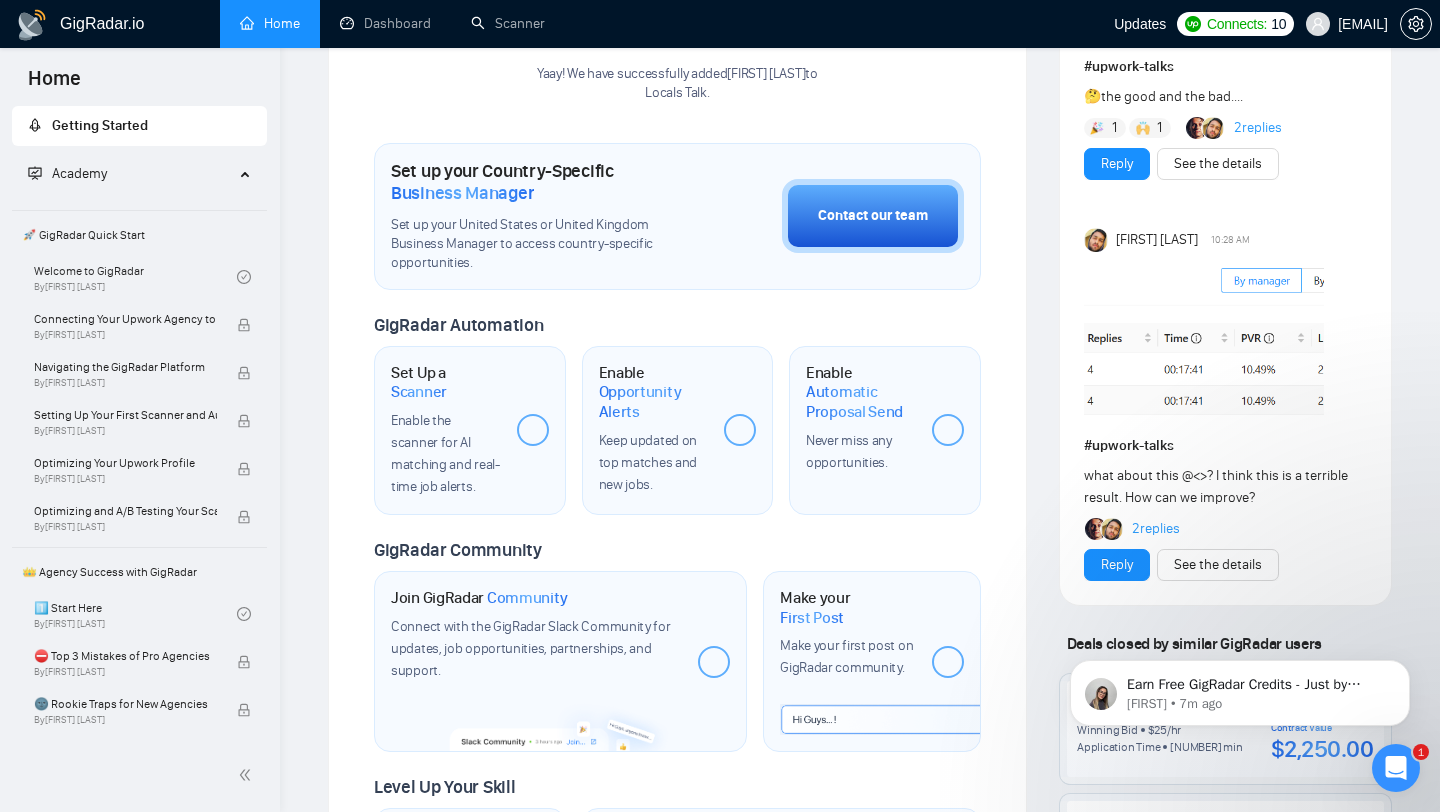 scroll, scrollTop: 523, scrollLeft: 0, axis: vertical 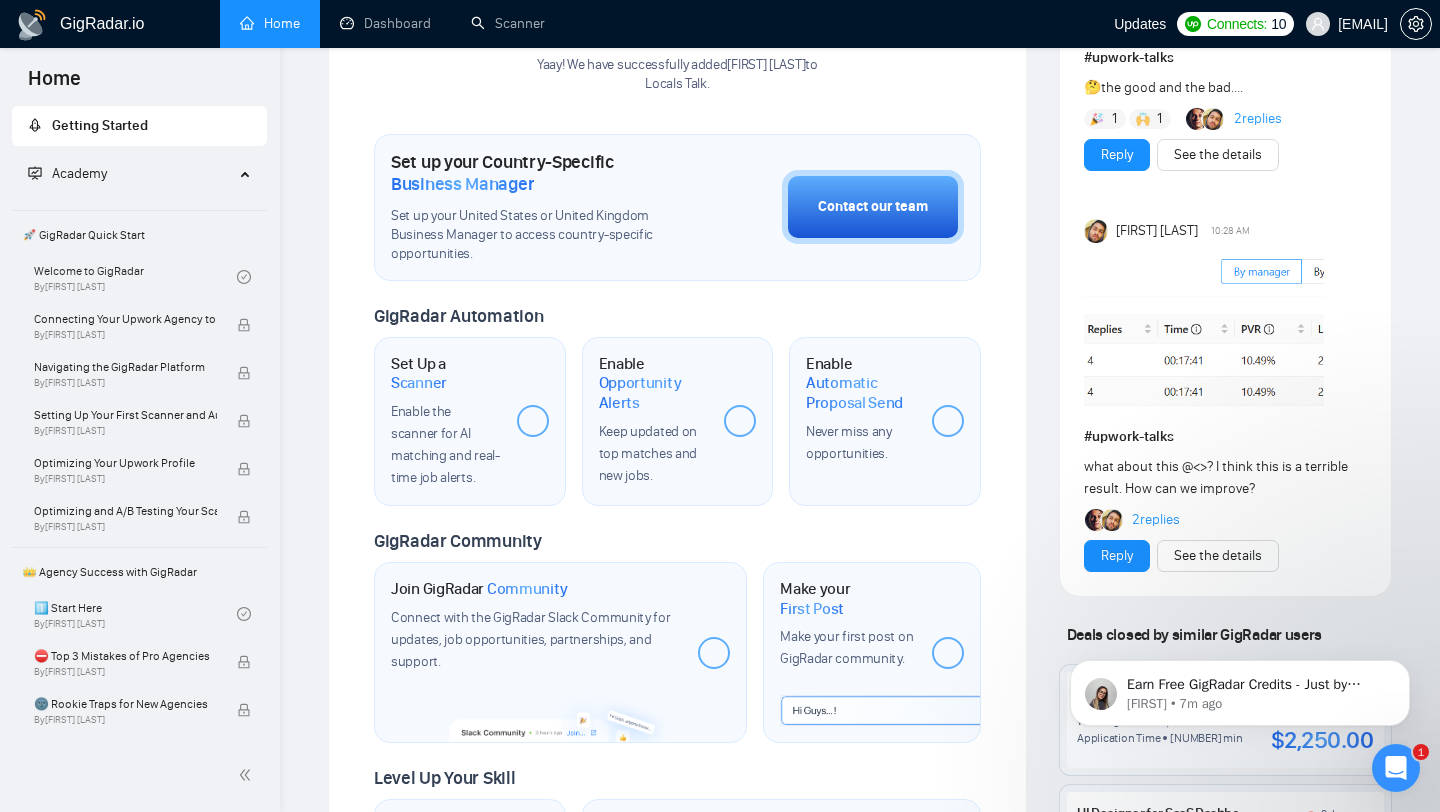 click on "Welcome to  GigRadar We're excited to have you on board. Get ready to streamline your job search, unlock new opportunities, and let AI match you with the best gigs. Your   Business Manager [FIRST]   [FIRST] Yaay! We have successfully added  [FIRST] [LAST]  to   Locals Talk . Set up your Country-Specific  Business Manager Set up your [COUNTRY] or [COUNTRY] Business Manager to access country-specific opportunities. Contact our team GigRadar Automation Set Up a   Scanner Enable the scanner for AI matching and real-time job alerts. Enable   Opportunity Alerts Keep updated on top matches and new jobs. Enable   Automatic Proposal Send Never miss any opportunities. GigRadar Community Join GigRadar   Community Connect with the GigRadar Slack Community for updates, job opportunities, partnerships, and support. Make your   First Post Make your first post on GigRadar community. Level Up Your Skill Explore   Academy   # 5 2" at bounding box center (677, 296) 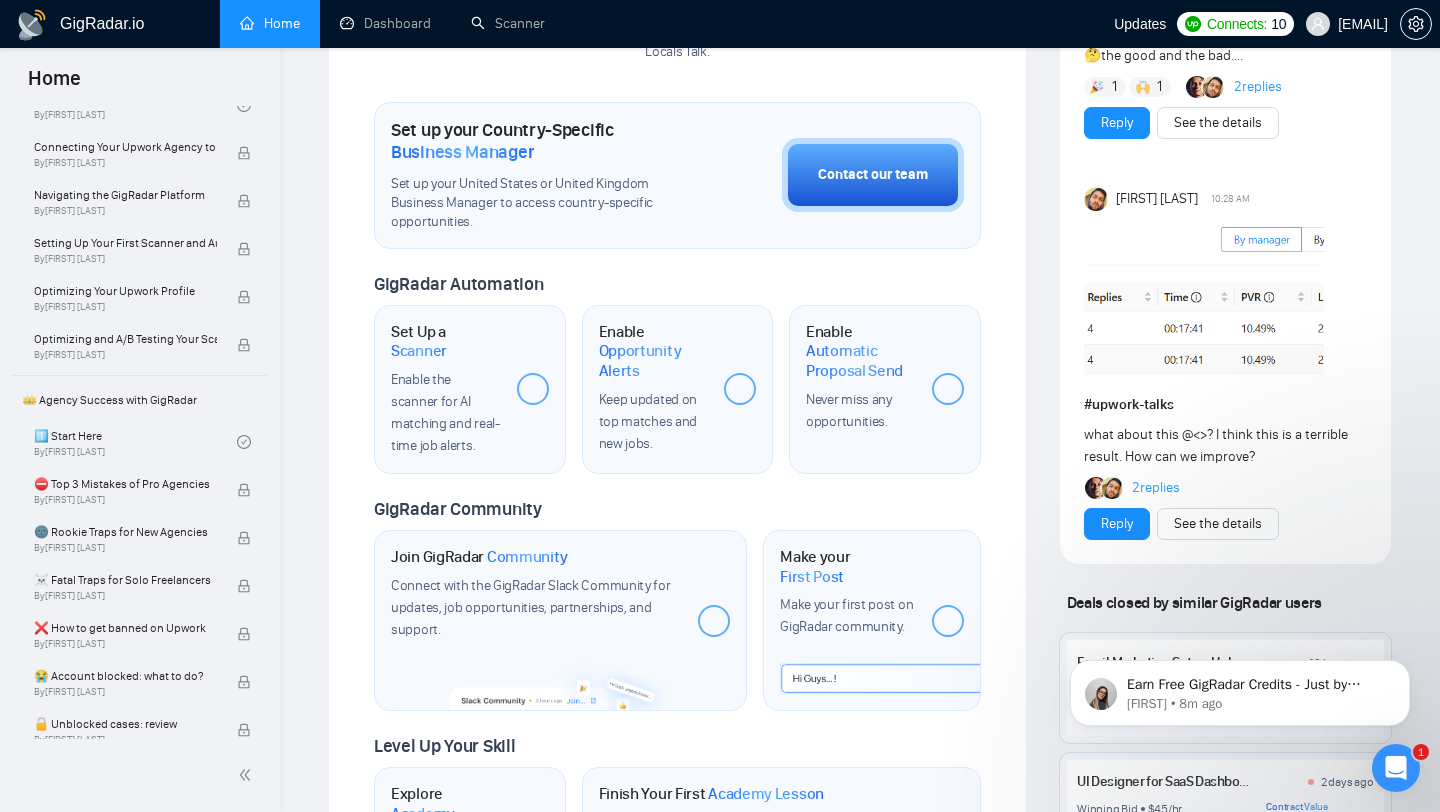 scroll, scrollTop: 185, scrollLeft: 0, axis: vertical 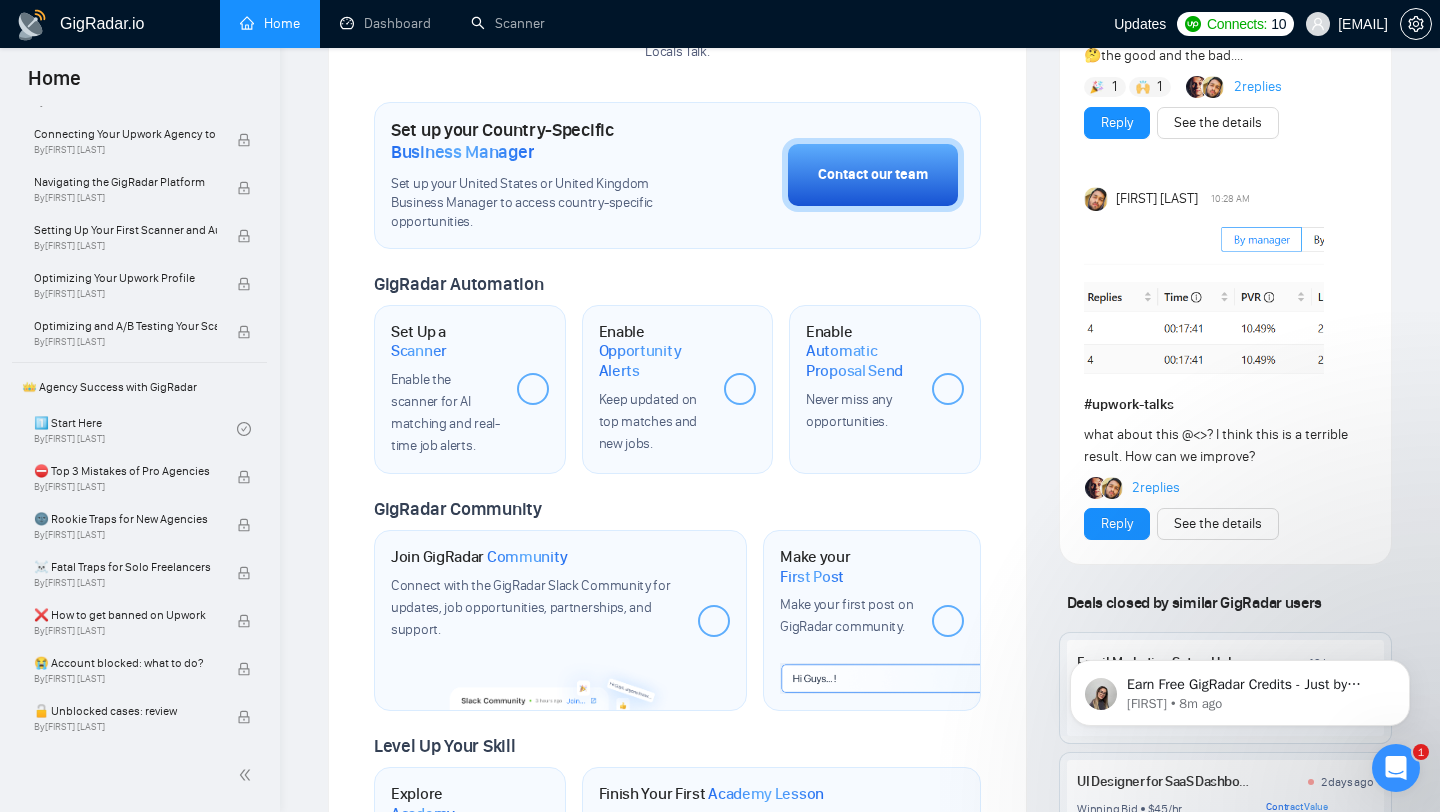 click on "Welcome to  GigRadar We're excited to have you on board. Get ready to streamline your job search, unlock new opportunities, and let AI match you with the best gigs. Your   Business Manager [FIRST]   [FIRST] Yaay! We have successfully added  [FIRST] [LAST]  to   Locals Talk . Set up your Country-Specific  Business Manager Set up your [COUNTRY] or [COUNTRY] Business Manager to access country-specific opportunities. Contact our team GigRadar Automation Set Up a   Scanner Enable the scanner for AI matching and real-time job alerts. Enable   Opportunity Alerts Keep updated on top matches and new jobs. Enable   Automatic Proposal Send Never miss any opportunities. GigRadar Community Join GigRadar   Community Connect with the GigRadar Slack Community for updates, job opportunities, partnerships, and support. Make your   First Post Make your first post on GigRadar community. Level Up Your Skill Explore   Academy   # 5 2" at bounding box center (677, 264) 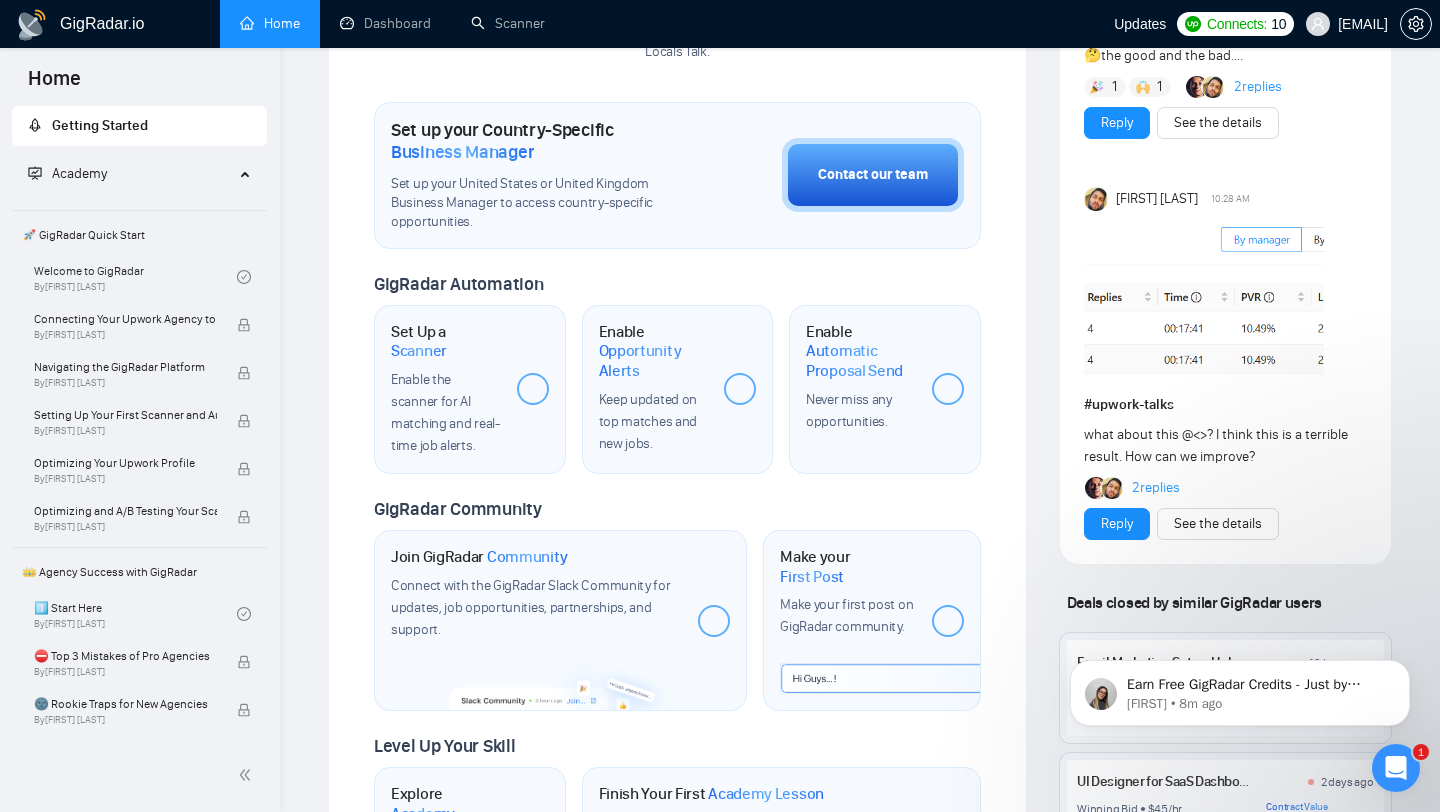 click on "Welcome to  GigRadar We're excited to have you on board. Get ready to streamline your job search, unlock new opportunities, and let AI match you with the best gigs. Your   Business Manager [FIRST]   [FIRST] Yaay! We have successfully added  [FIRST] [LAST]  to   Locals Talk . Set up your Country-Specific  Business Manager Set up your [COUNTRY] or [COUNTRY] Business Manager to access country-specific opportunities. Contact our team GigRadar Automation Set Up a   Scanner Enable the scanner for AI matching and real-time job alerts. Enable   Opportunity Alerts Keep updated on top matches and new jobs. Enable   Automatic Proposal Send Never miss any opportunities. GigRadar Community Join GigRadar   Community Connect with the GigRadar Slack Community for updates, job opportunities, partnerships, and support. Make your   First Post Make your first post on GigRadar community. Level Up Your Skill Explore   Academy   # 5 2" at bounding box center (677, 373) 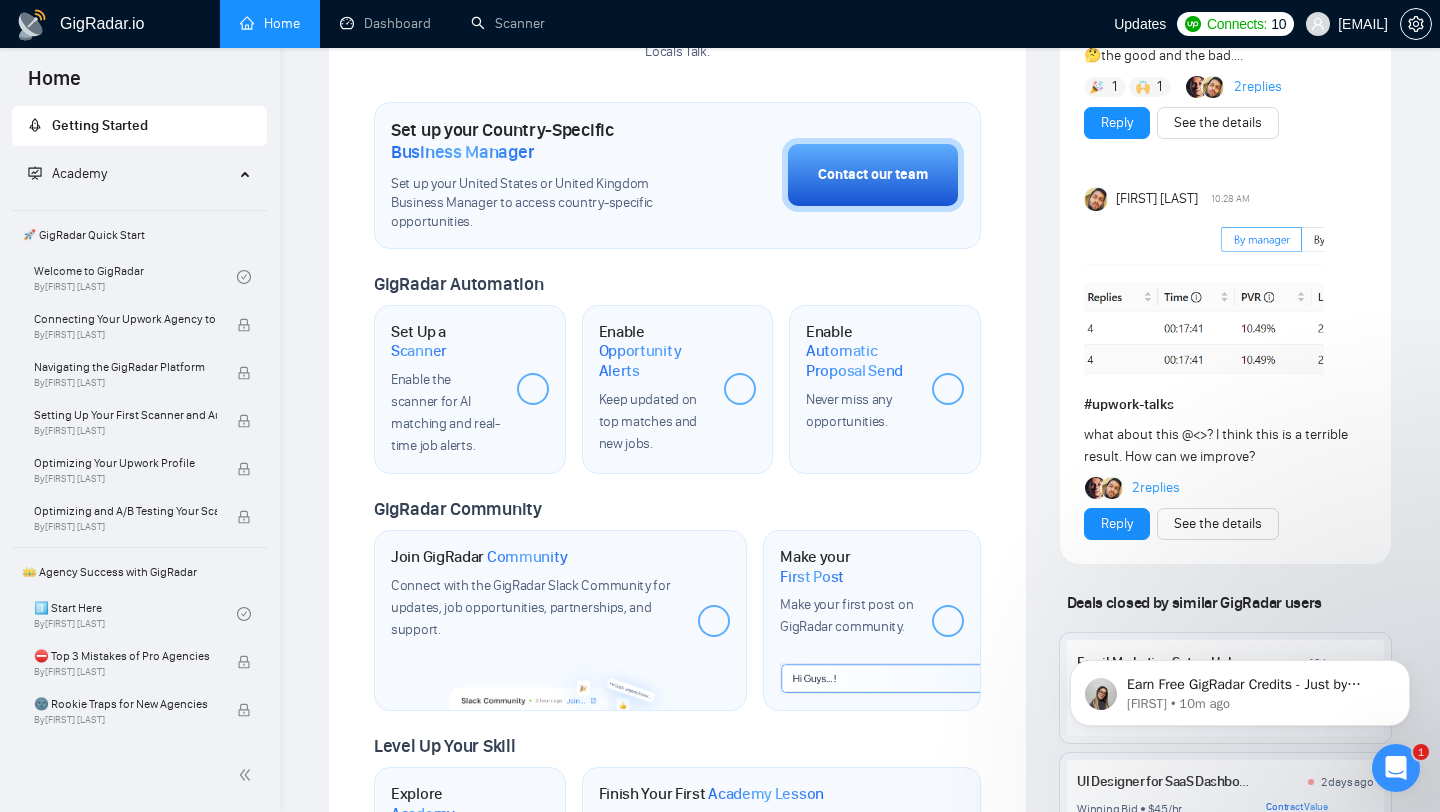 click on "GigRadar.io Home Dashboard Scanner Updates  Connects: 10 [EMAIL] Welcome to  GigRadar We're excited to have you on board. Get ready to streamline your job search, unlock new opportunities, and let AI match you with the best gigs. Your   Business Manager [FIRST]   [FIRST] Yaay! We have successfully added  [FIRST] [LAST]  to   Locals Talk . Set up your Country-Specific  Business Manager Set up your [COUNTRY] or [COUNTRY] Business Manager to access country-specific opportunities. Contact our team GigRadar Automation Set Up a   Scanner Enable the scanner for AI matching and real-time job alerts. Enable   Opportunity Alerts Keep updated on top matches and new jobs. Enable   Automatic Proposal Send Never miss any opportunities. GigRadar Community Join GigRadar   Community Connect with the GigRadar Slack Community for updates, job opportunities, partnerships, and support. Make your   First Post Make your first post on GigRadar community. Level Up Your Skill Explore   Academy   # 5 2" at bounding box center [860, 410] 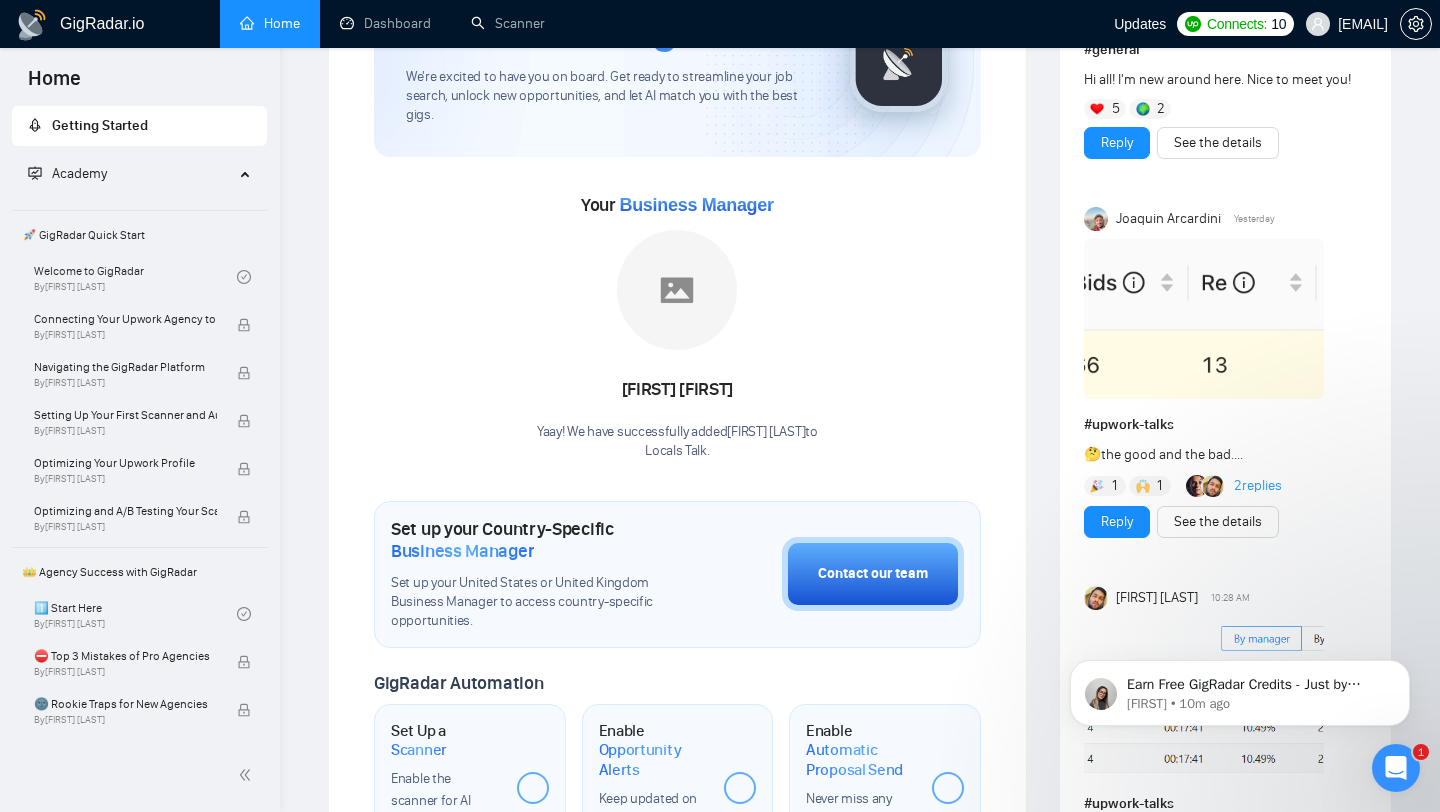 scroll, scrollTop: 0, scrollLeft: 0, axis: both 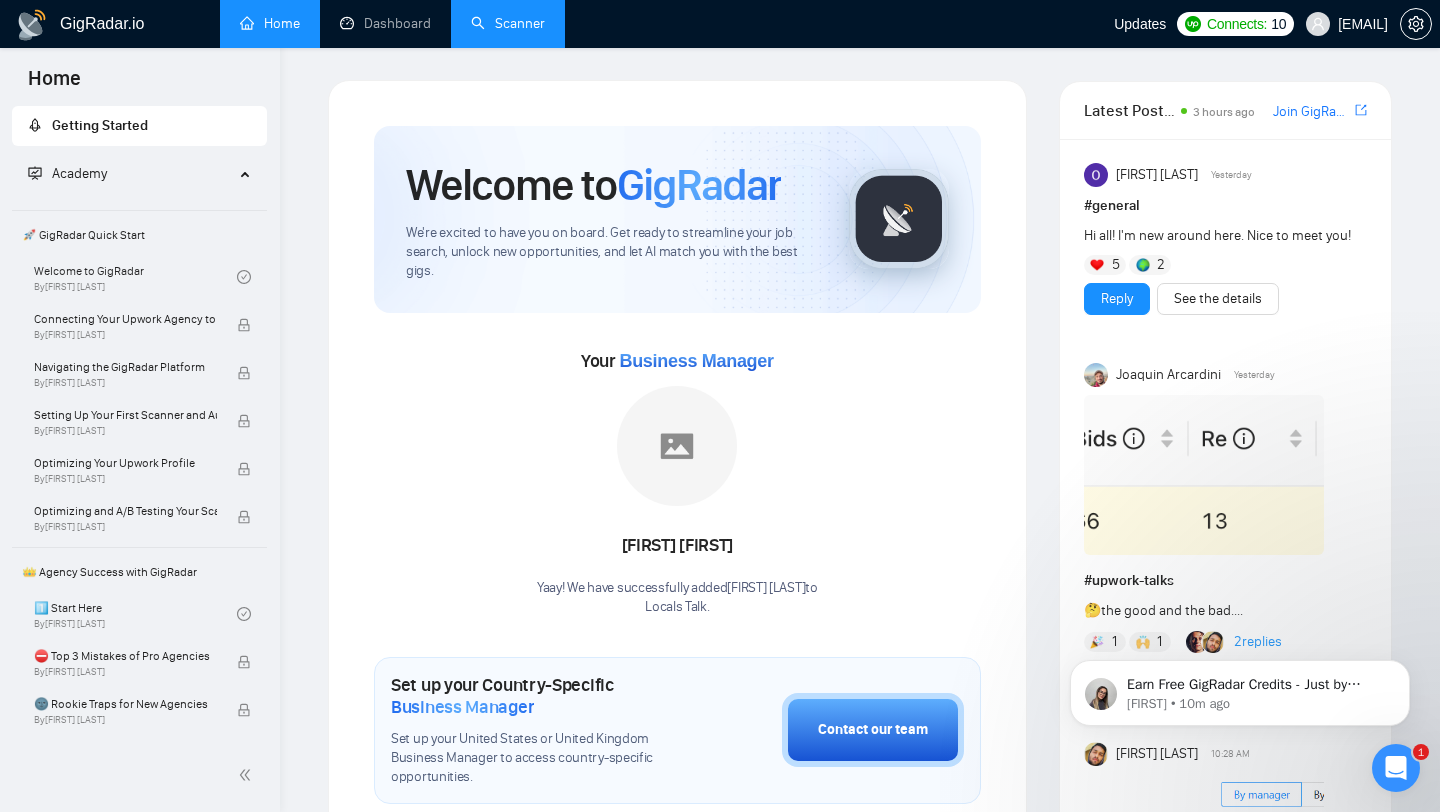 click on "Scanner" at bounding box center [508, 23] 